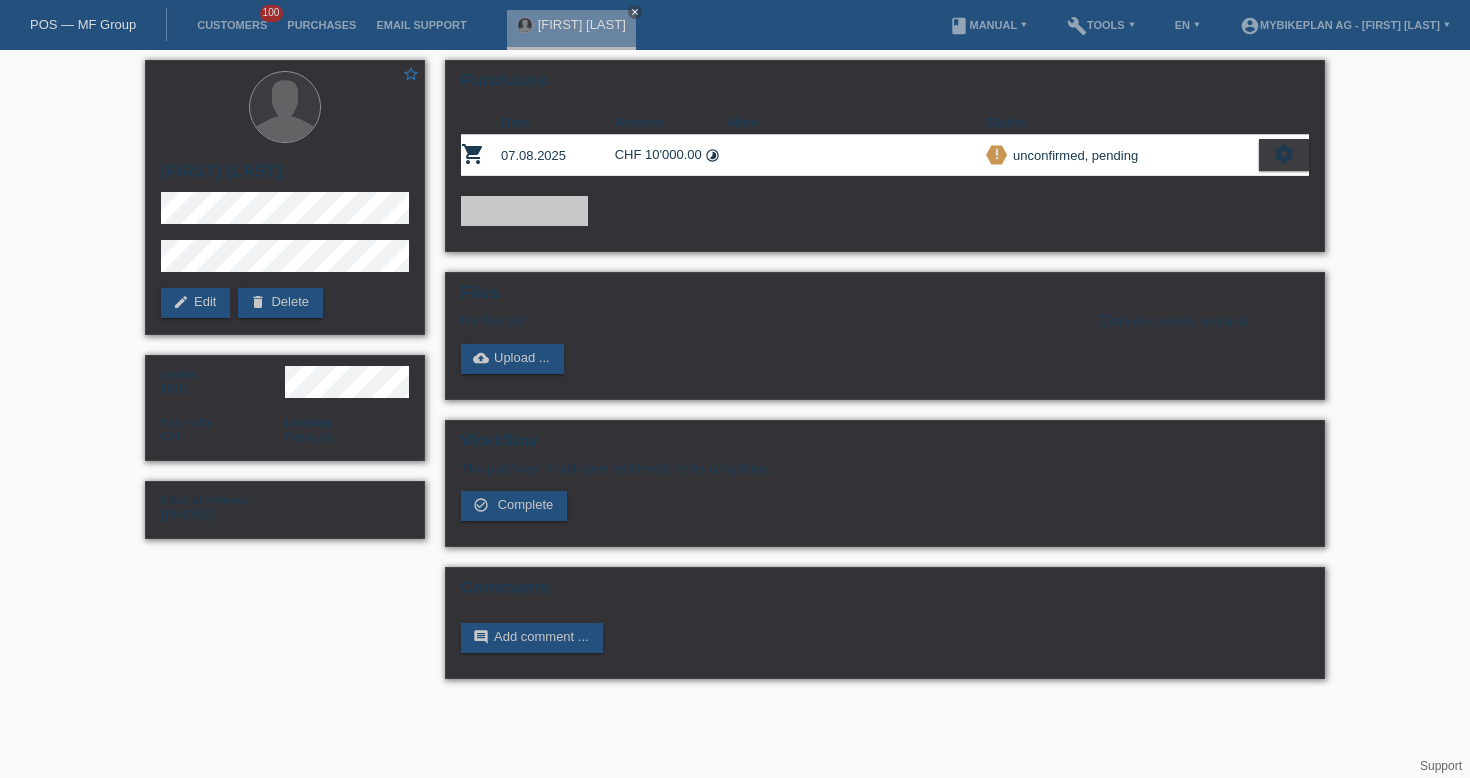 scroll, scrollTop: 0, scrollLeft: 0, axis: both 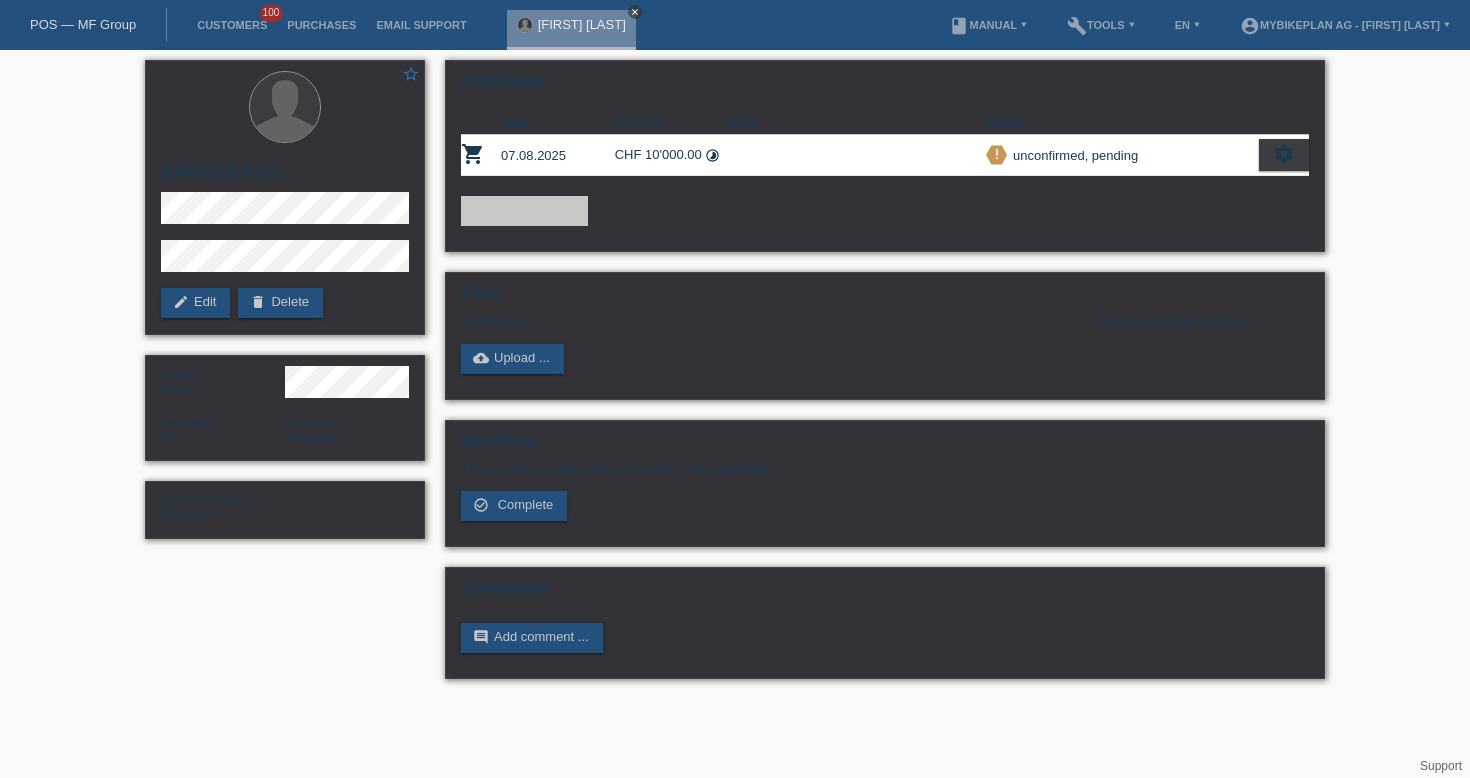 click on "close" at bounding box center [635, 12] 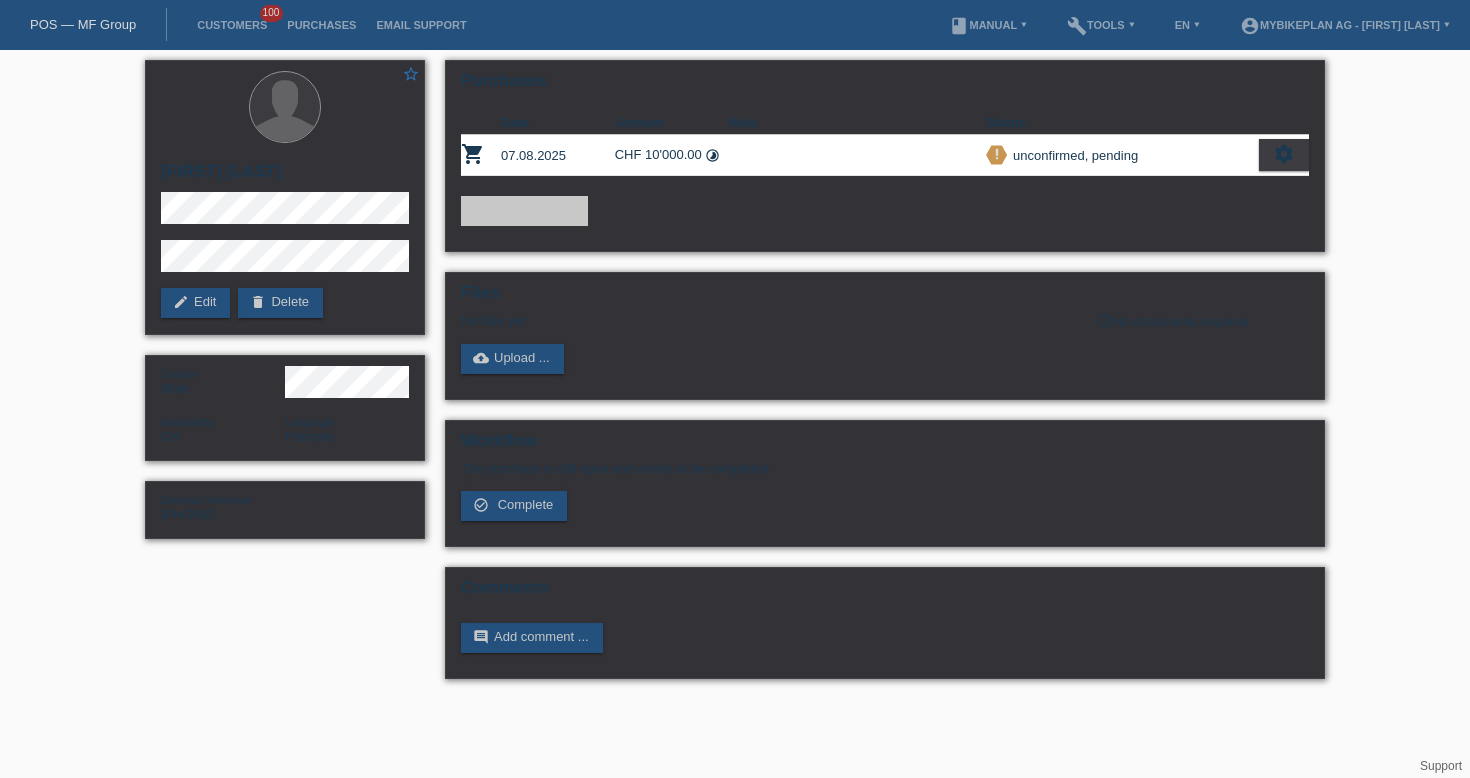 click on "POS — MF Group" at bounding box center (83, 24) 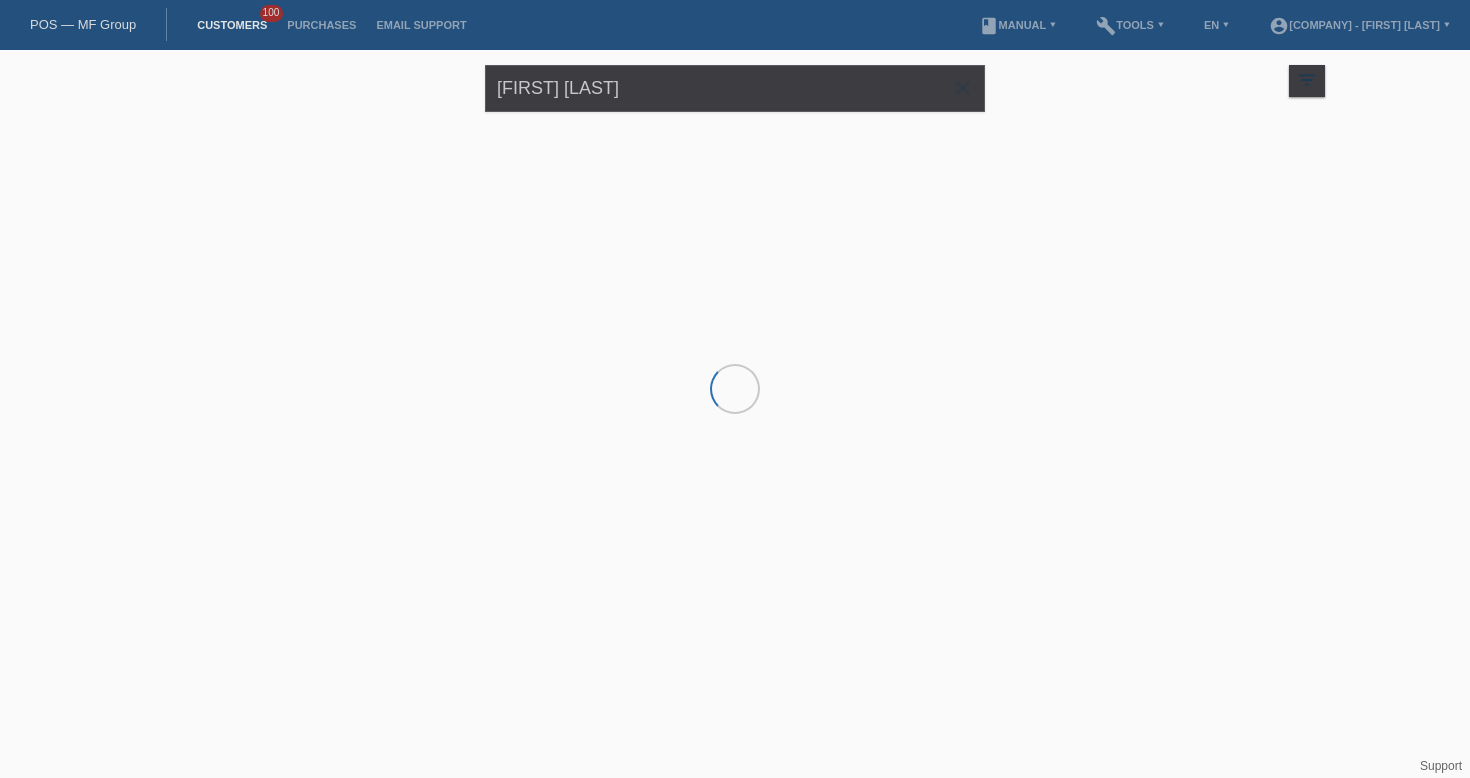 scroll, scrollTop: 0, scrollLeft: 0, axis: both 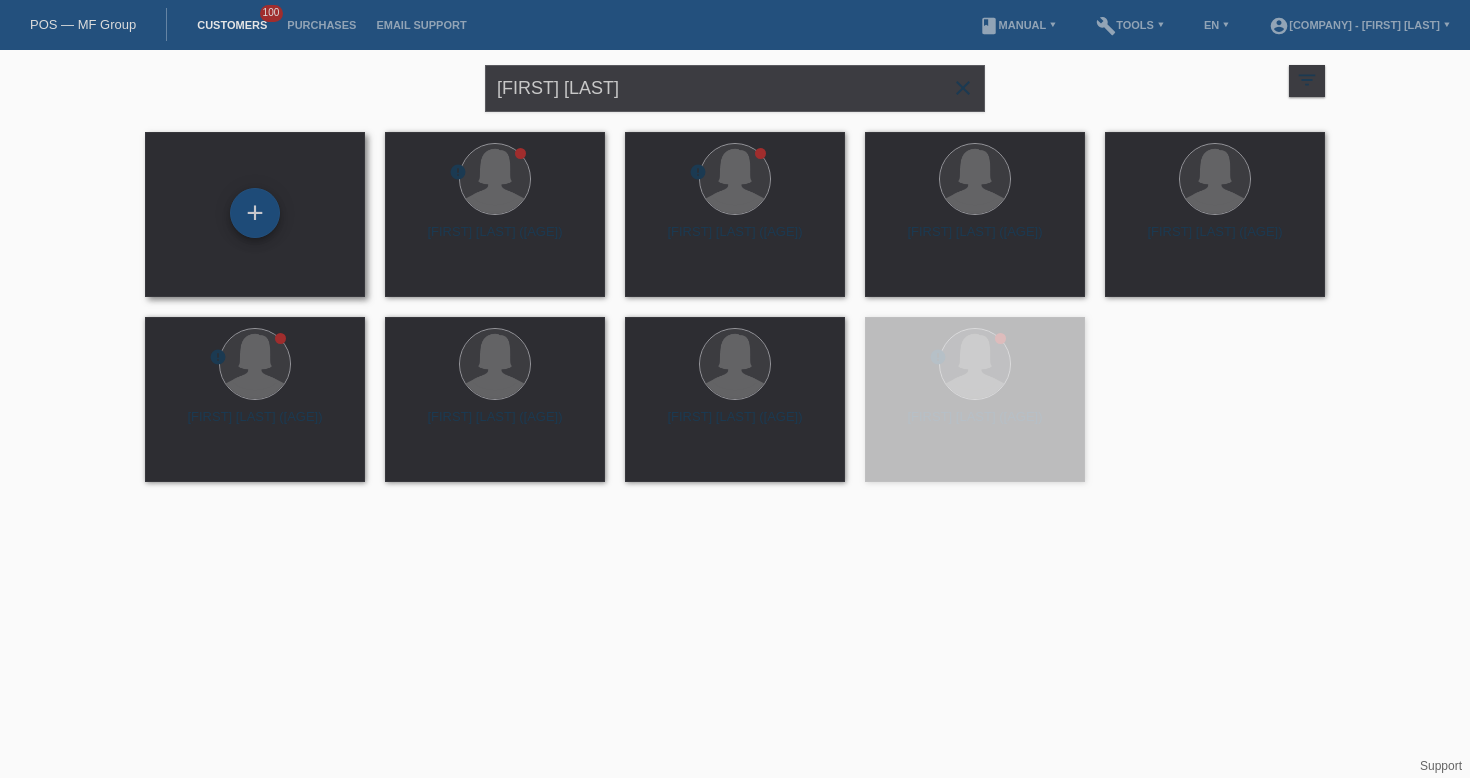 click on "+" at bounding box center [255, 213] 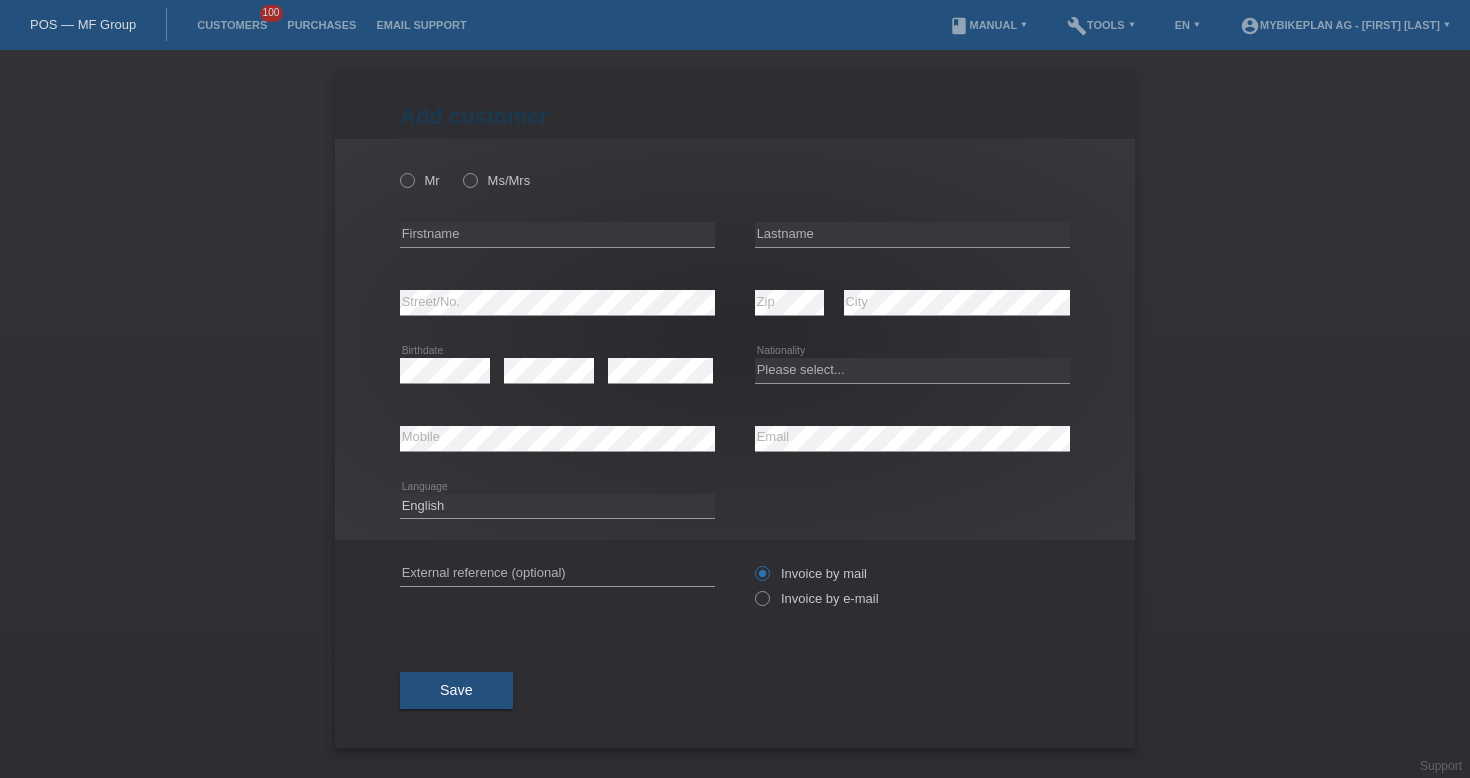 scroll, scrollTop: 0, scrollLeft: 0, axis: both 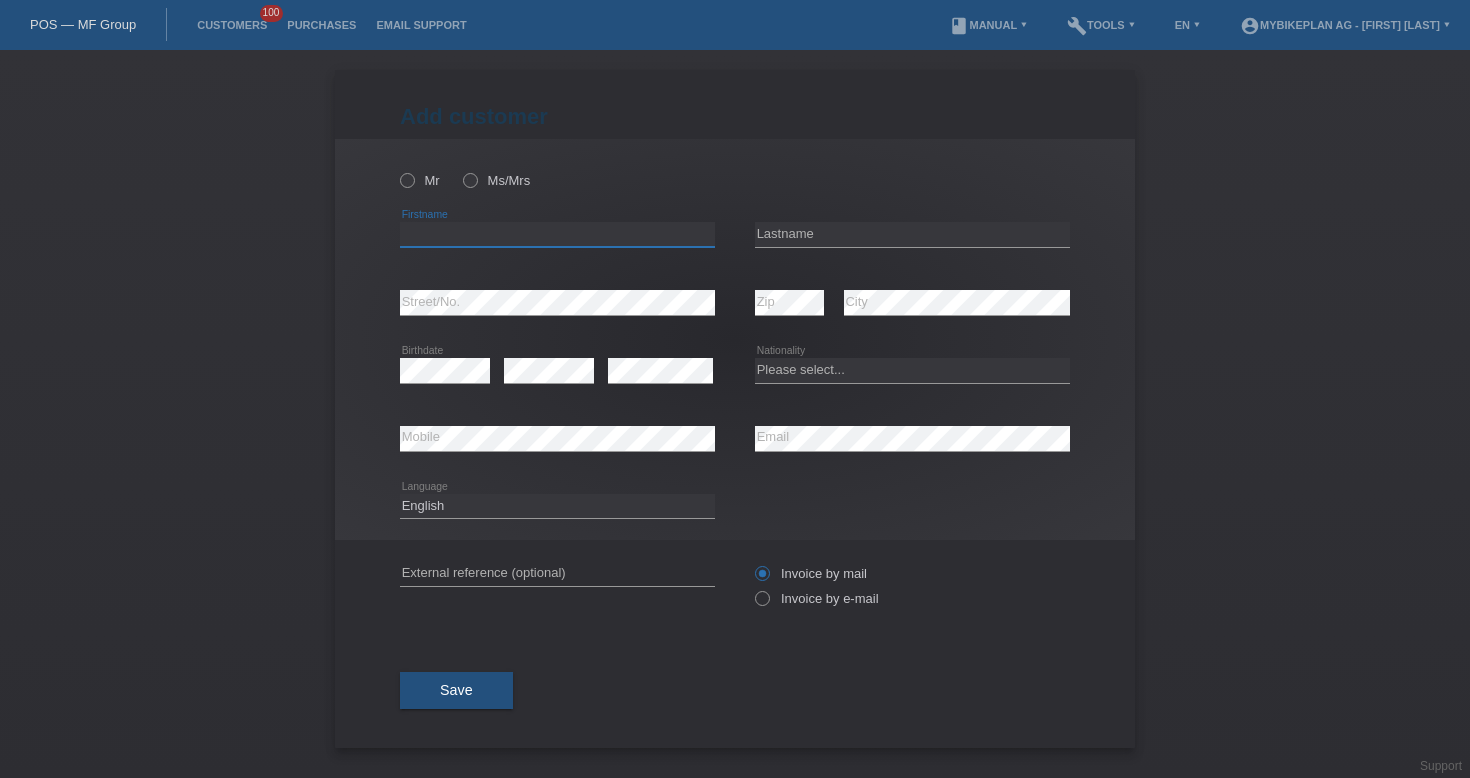 click at bounding box center (557, 234) 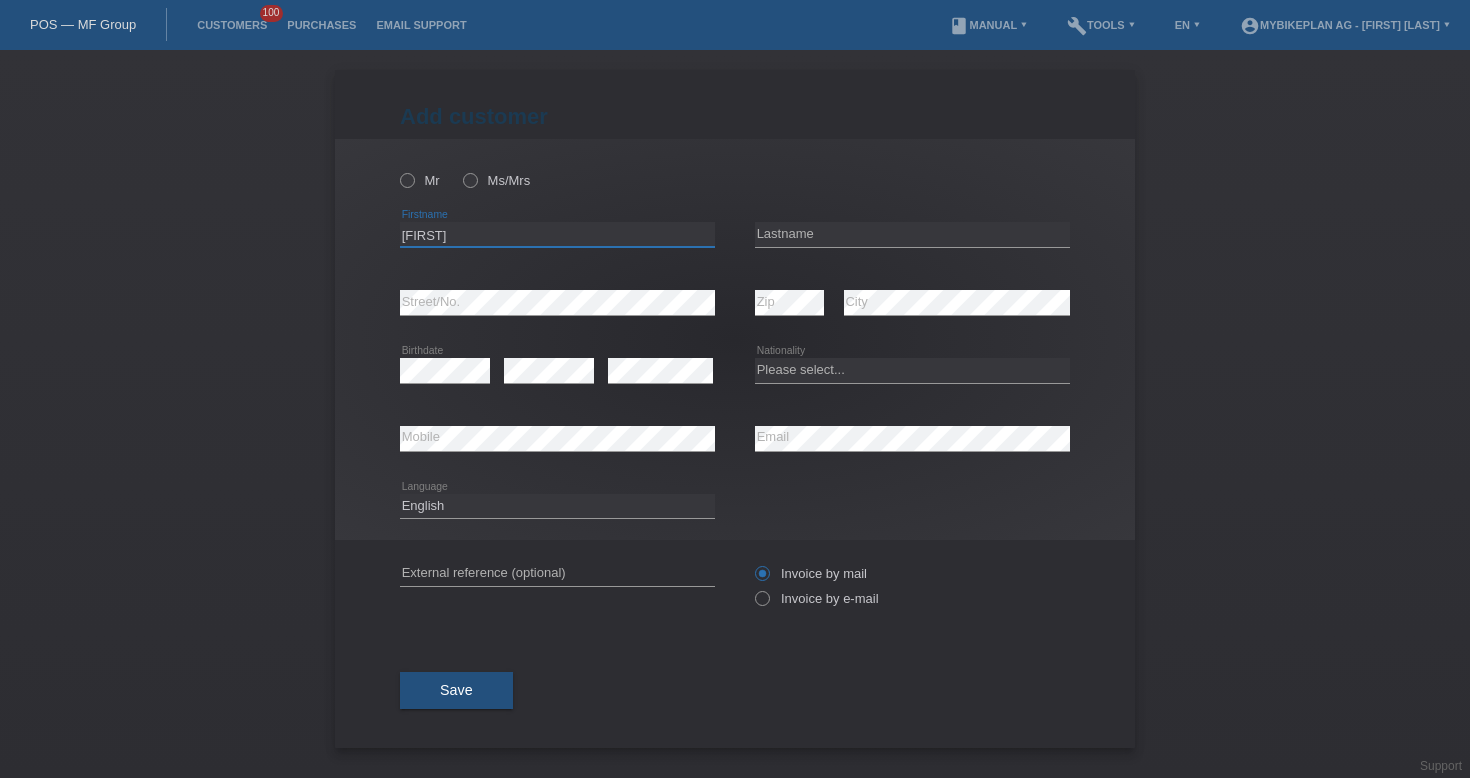 type on "Carine" 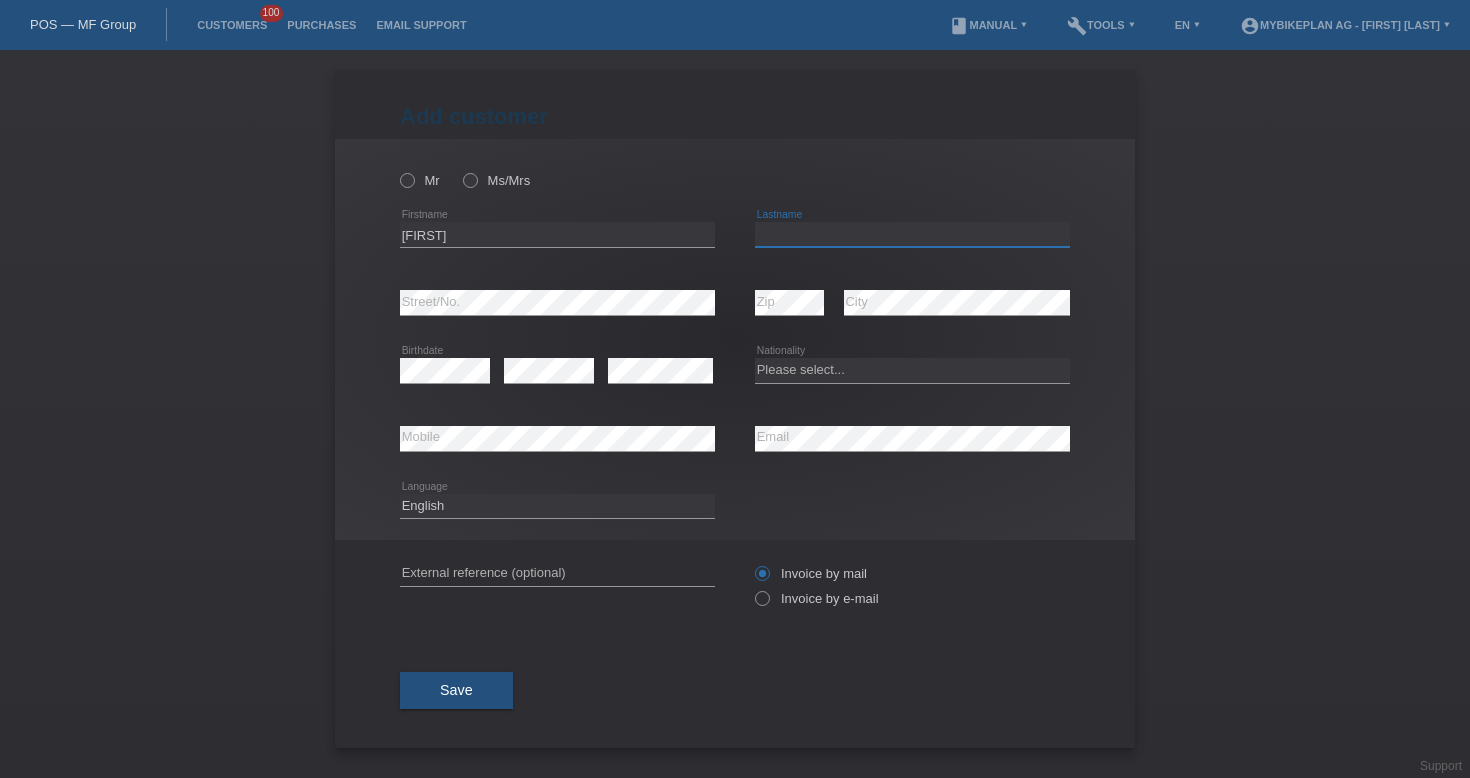 click at bounding box center (912, 234) 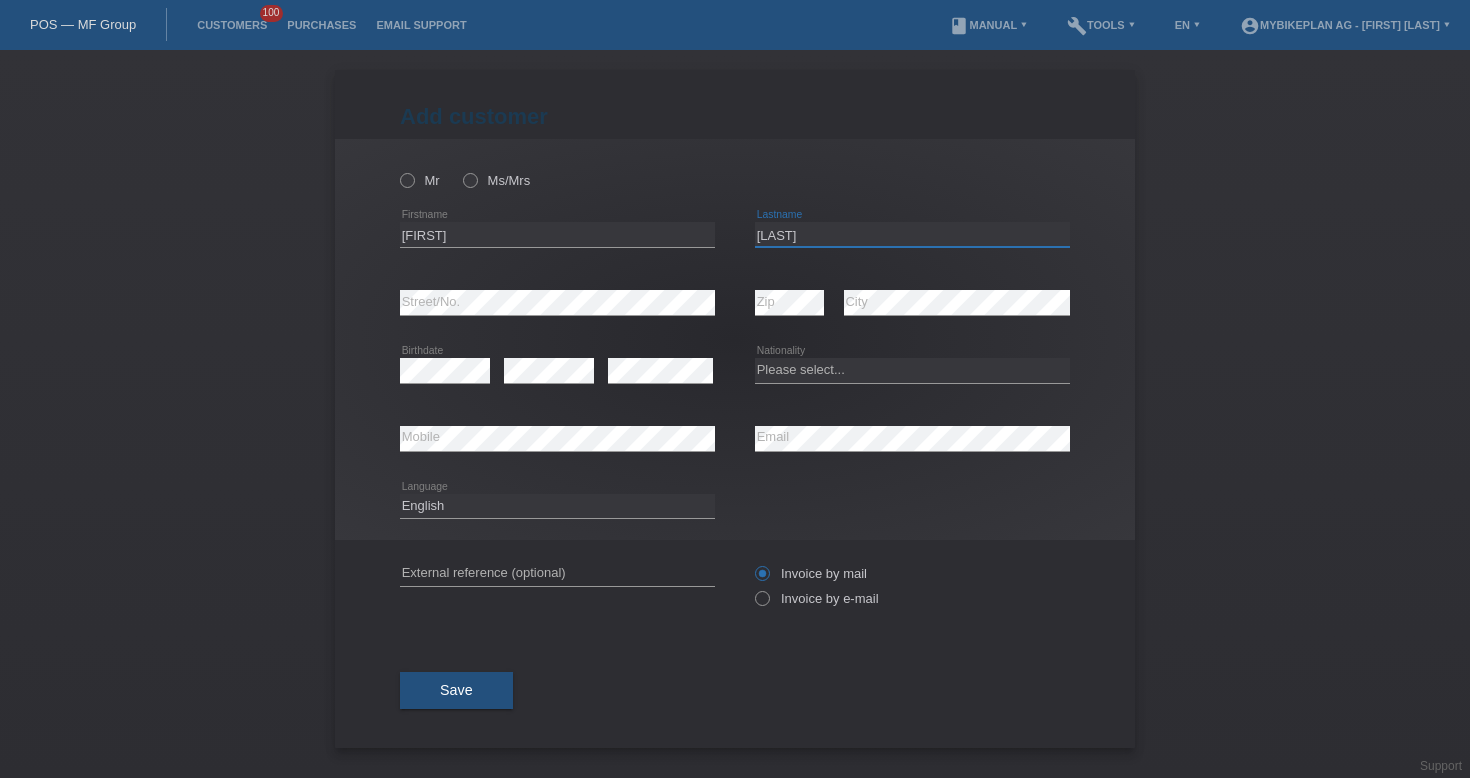 type on "Revaz" 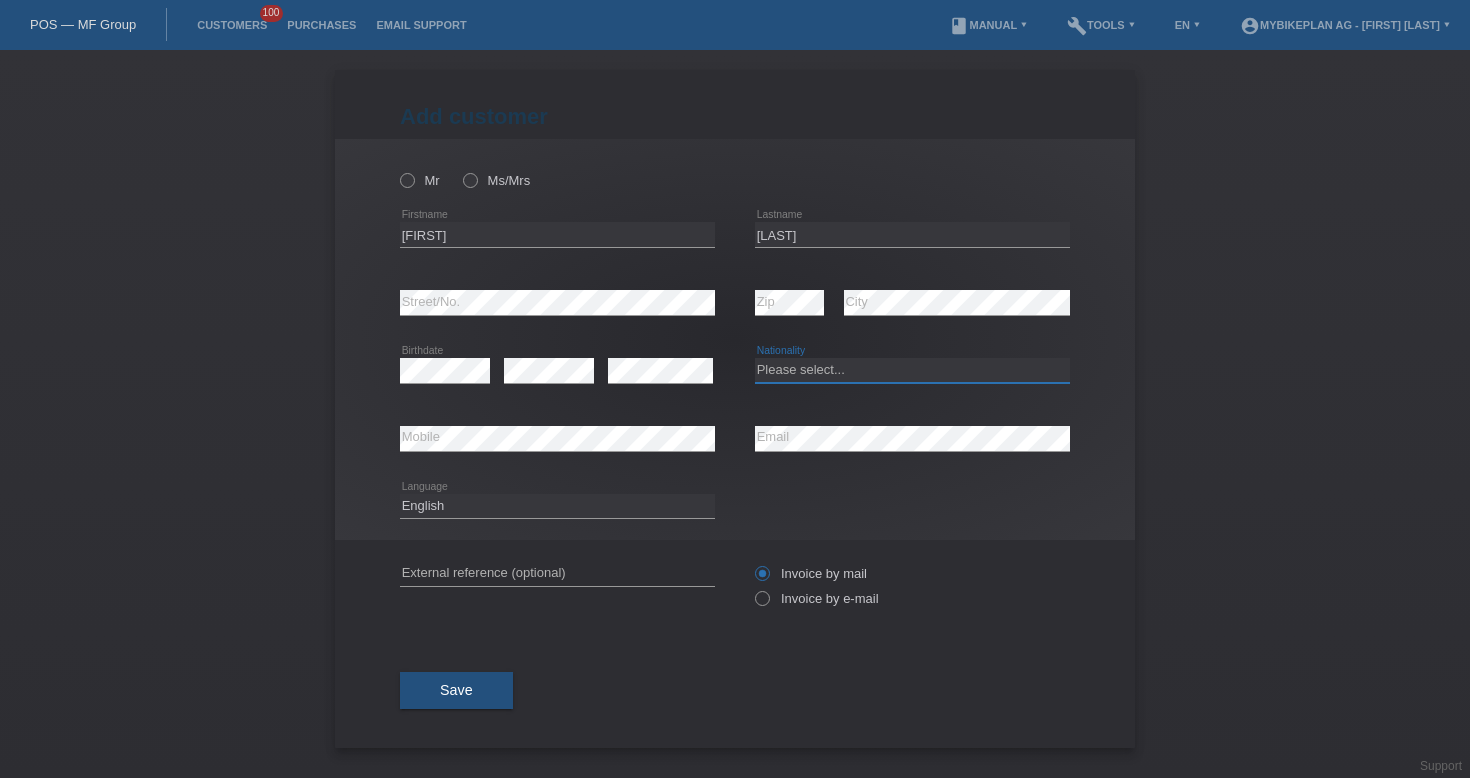click on "Please select...
Switzerland
Austria
Germany
Liechtenstein
------------
Afghanistan
Åland Islands
Albania
Algeria
American Samoa Andorra Angola Anguilla Antarctica Antigua and Barbuda Argentina Armenia" at bounding box center [912, 370] 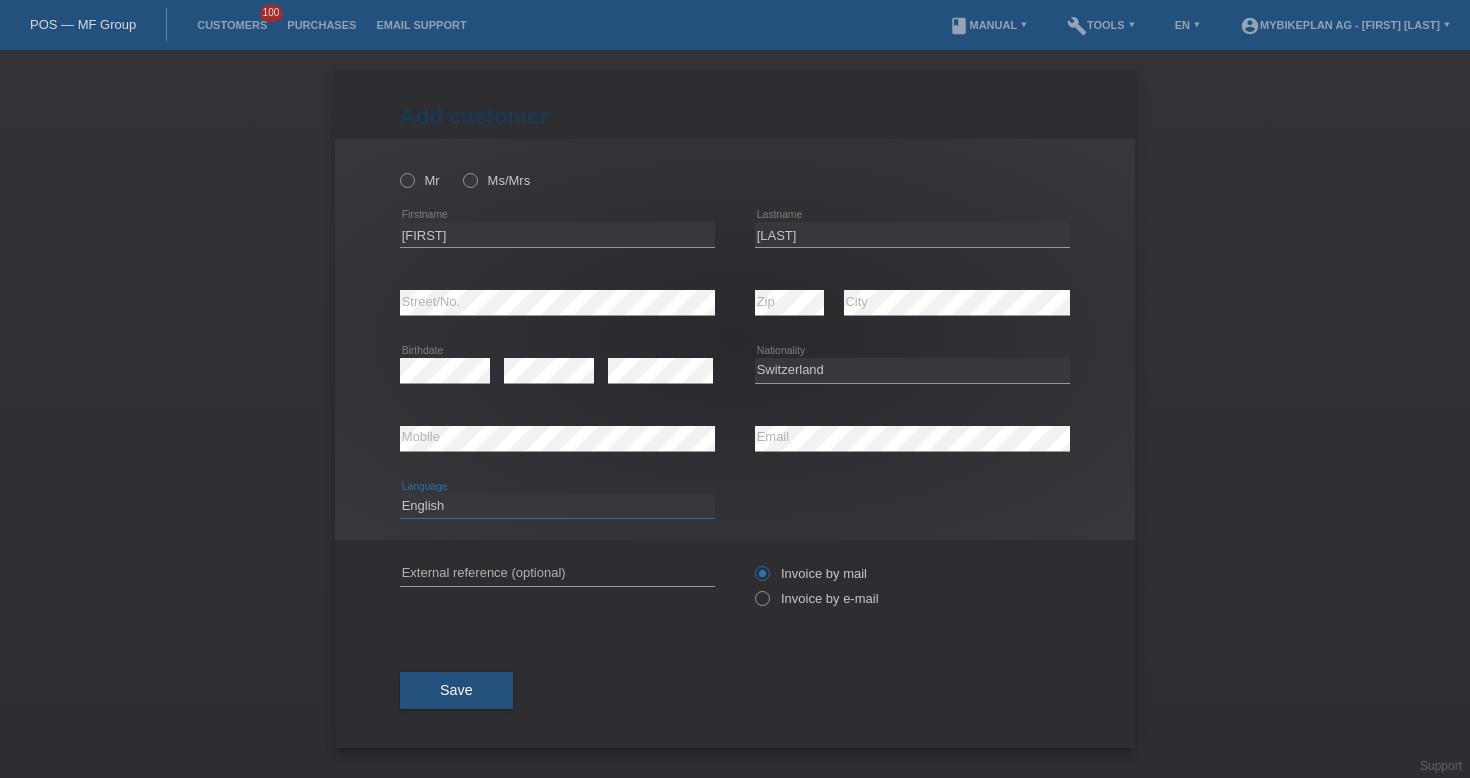 click on "Deutsch
Français
Italiano
English" at bounding box center (557, 506) 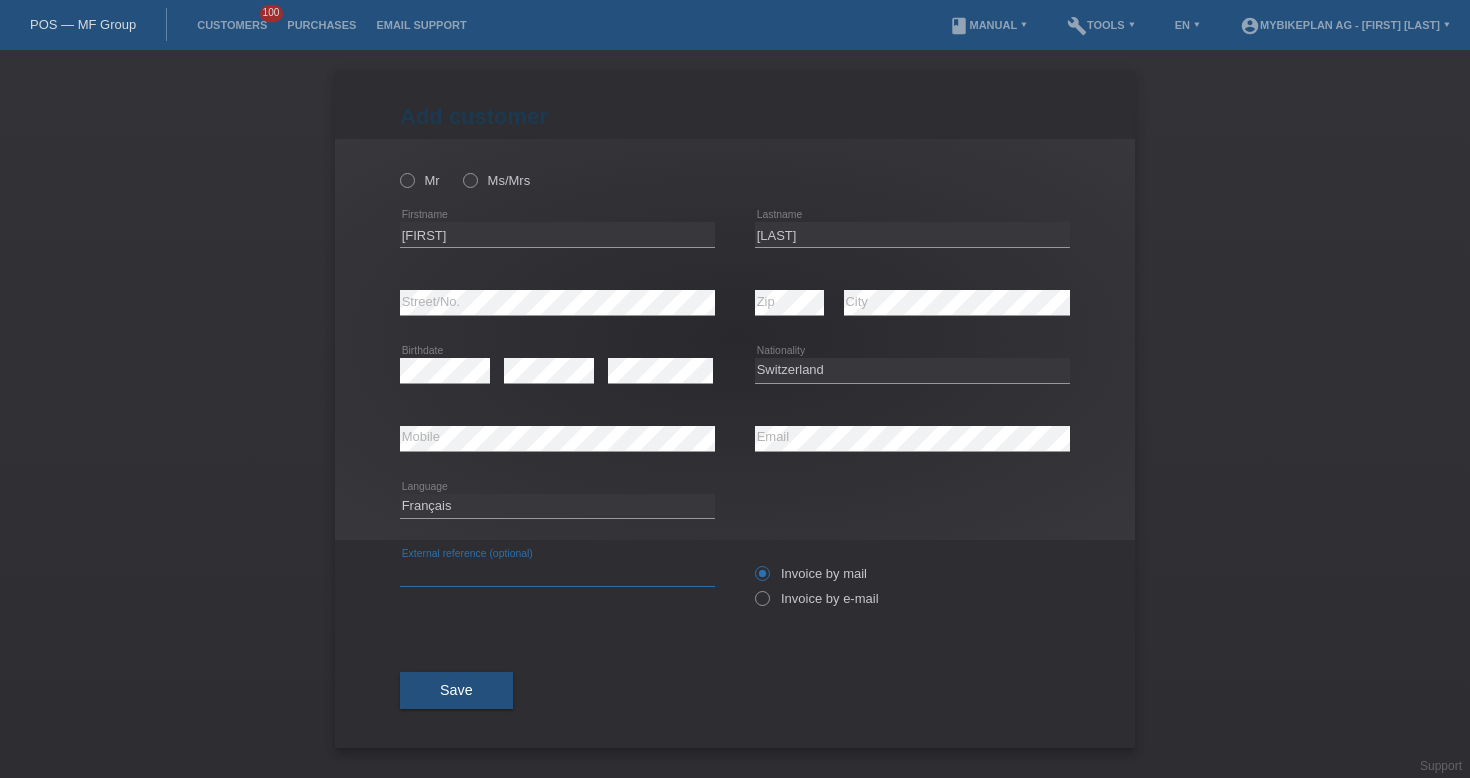 click at bounding box center (557, 573) 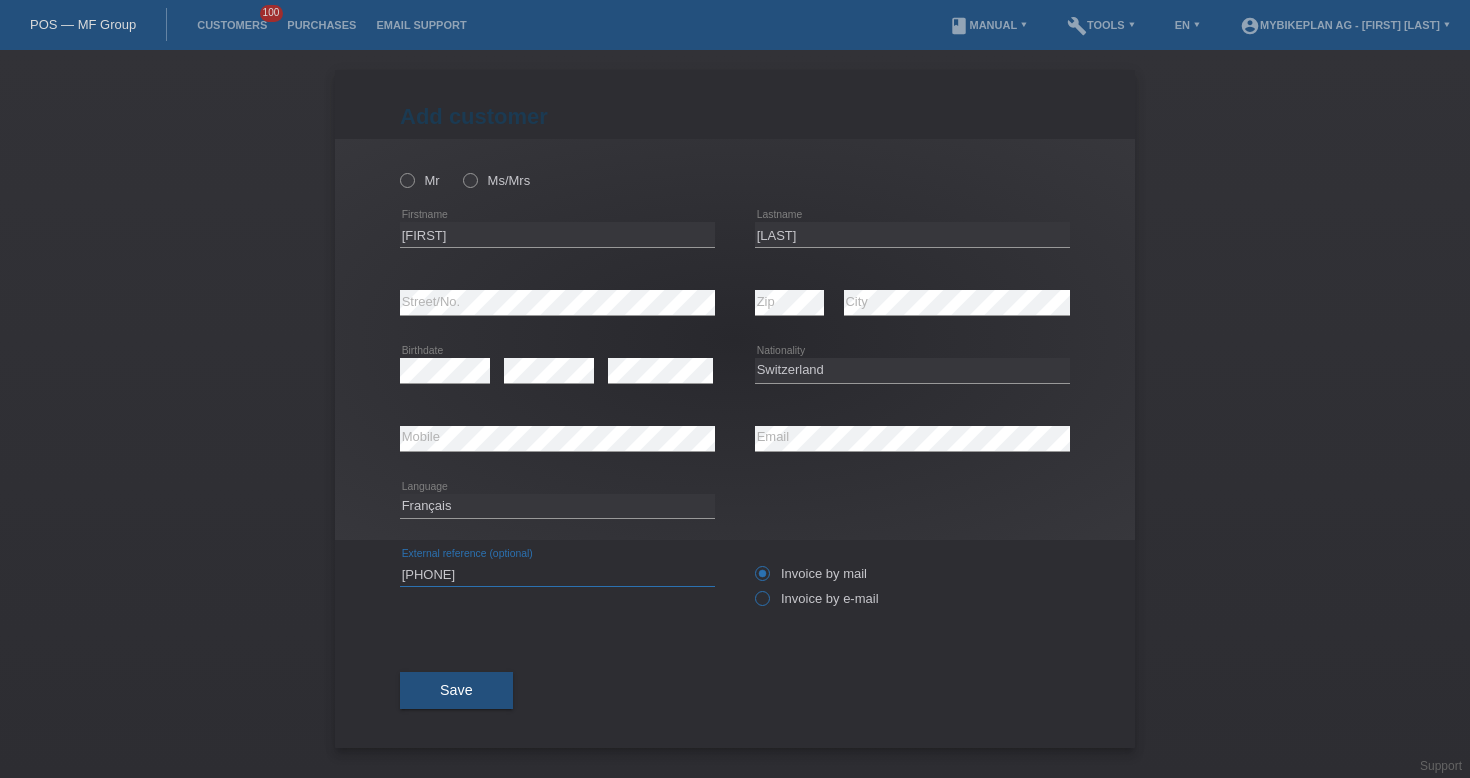 type on "[PHONE]" 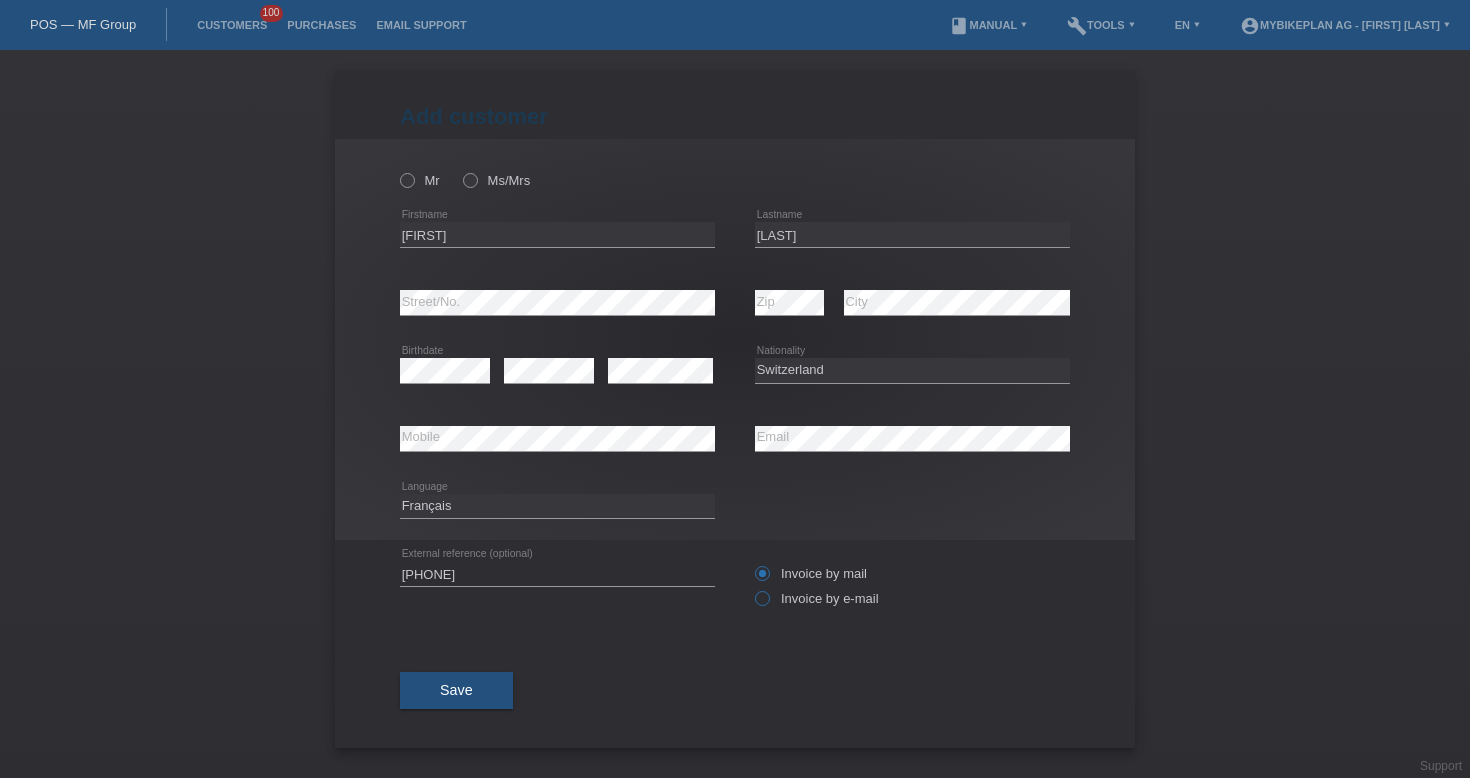 click at bounding box center [752, 588] 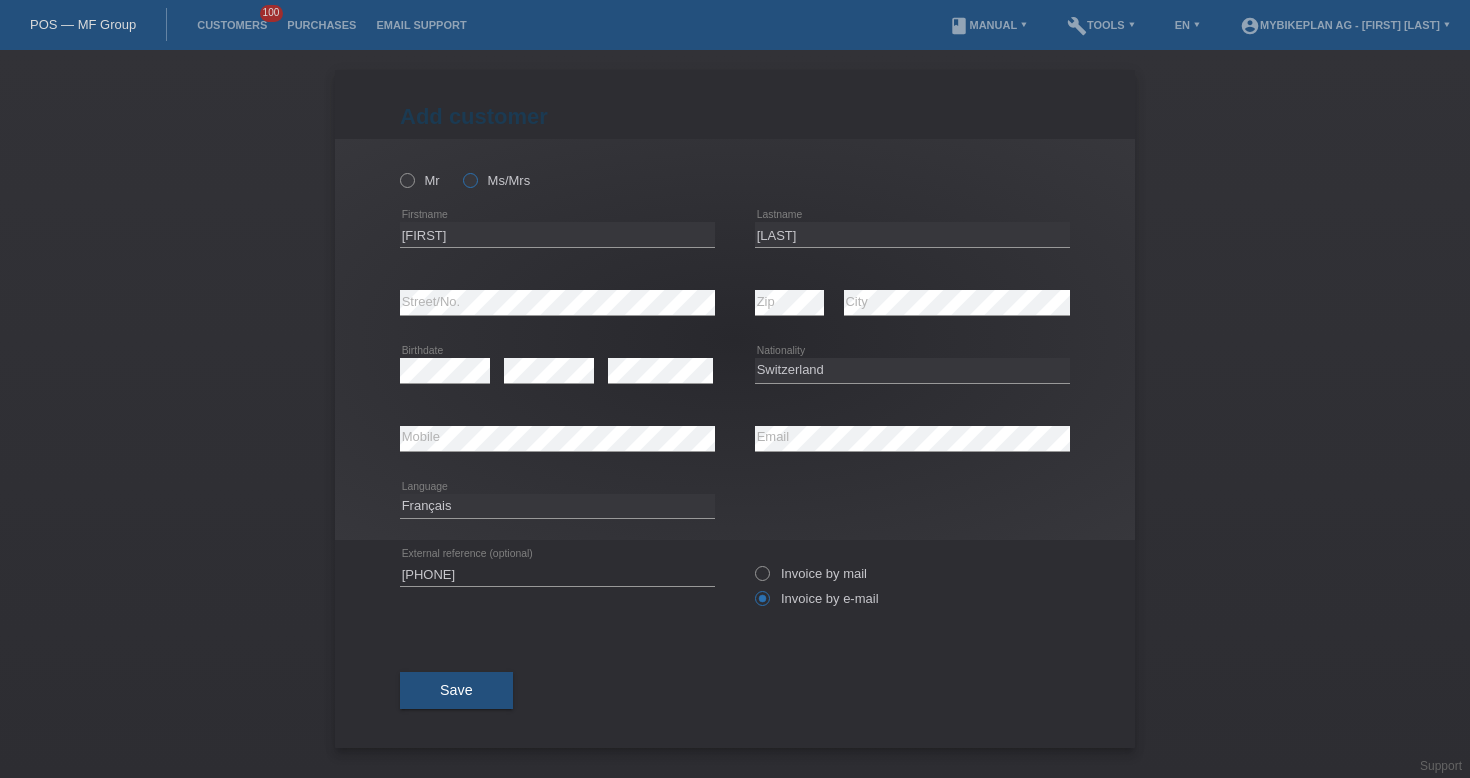 click on "Ms/Mrs" at bounding box center [496, 180] 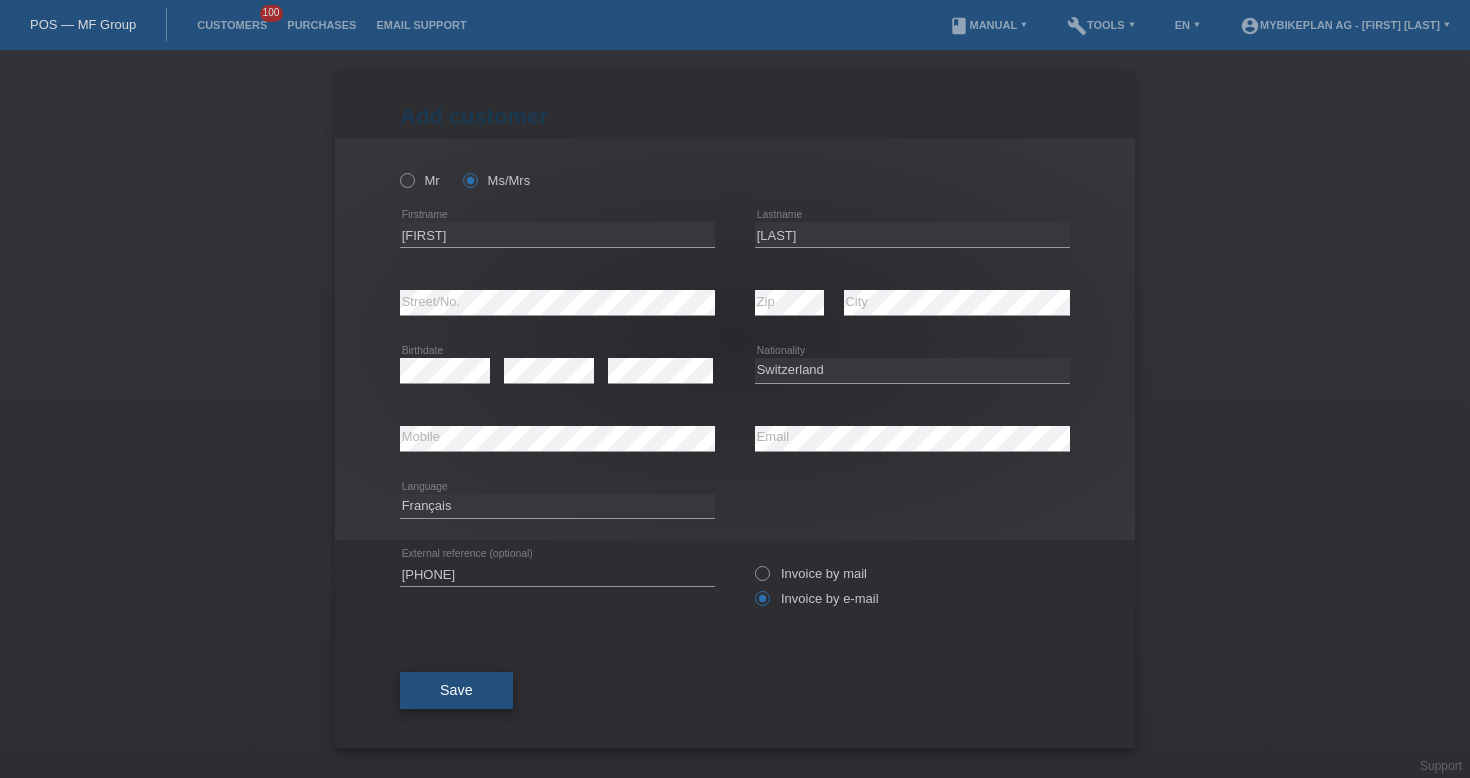 click on "Save" at bounding box center [456, 690] 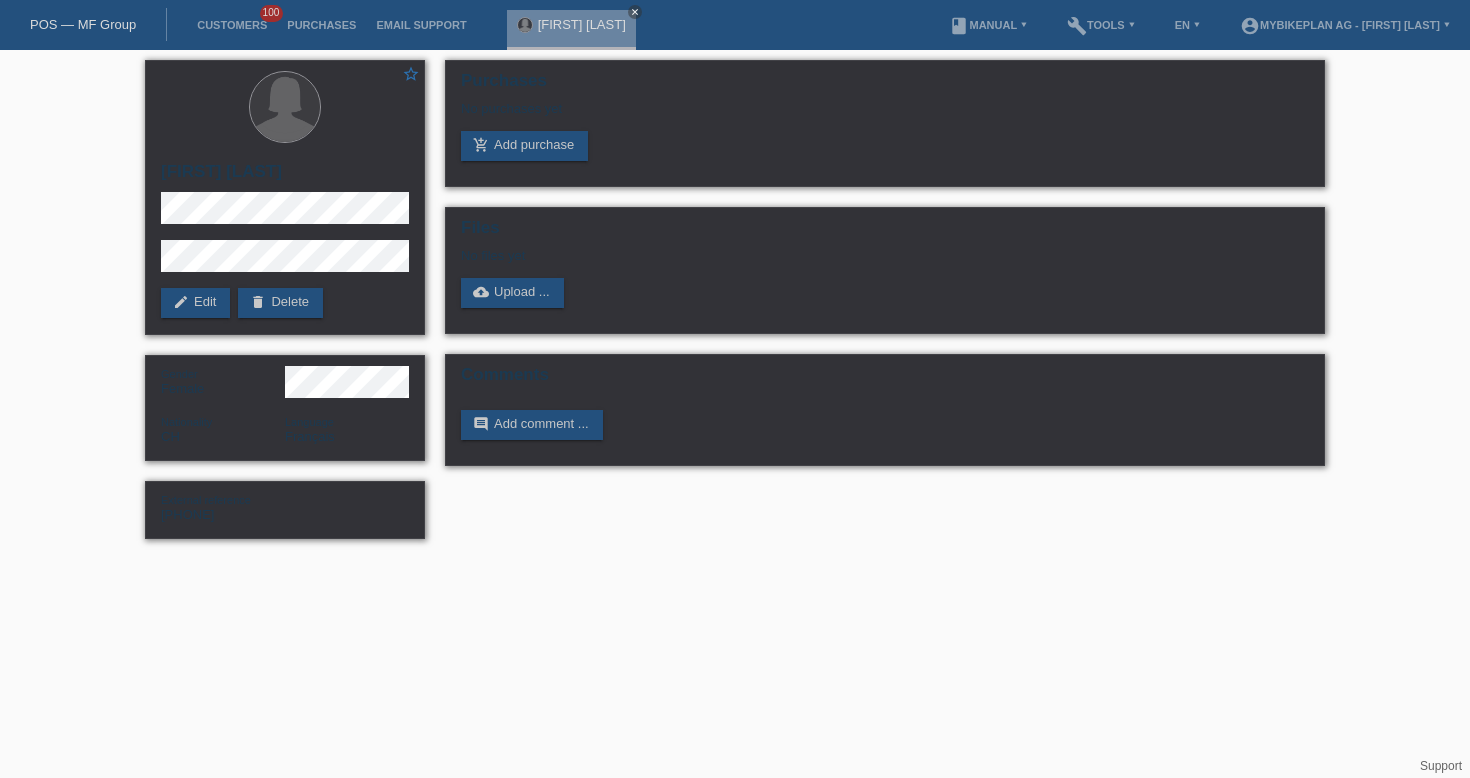scroll, scrollTop: 0, scrollLeft: 0, axis: both 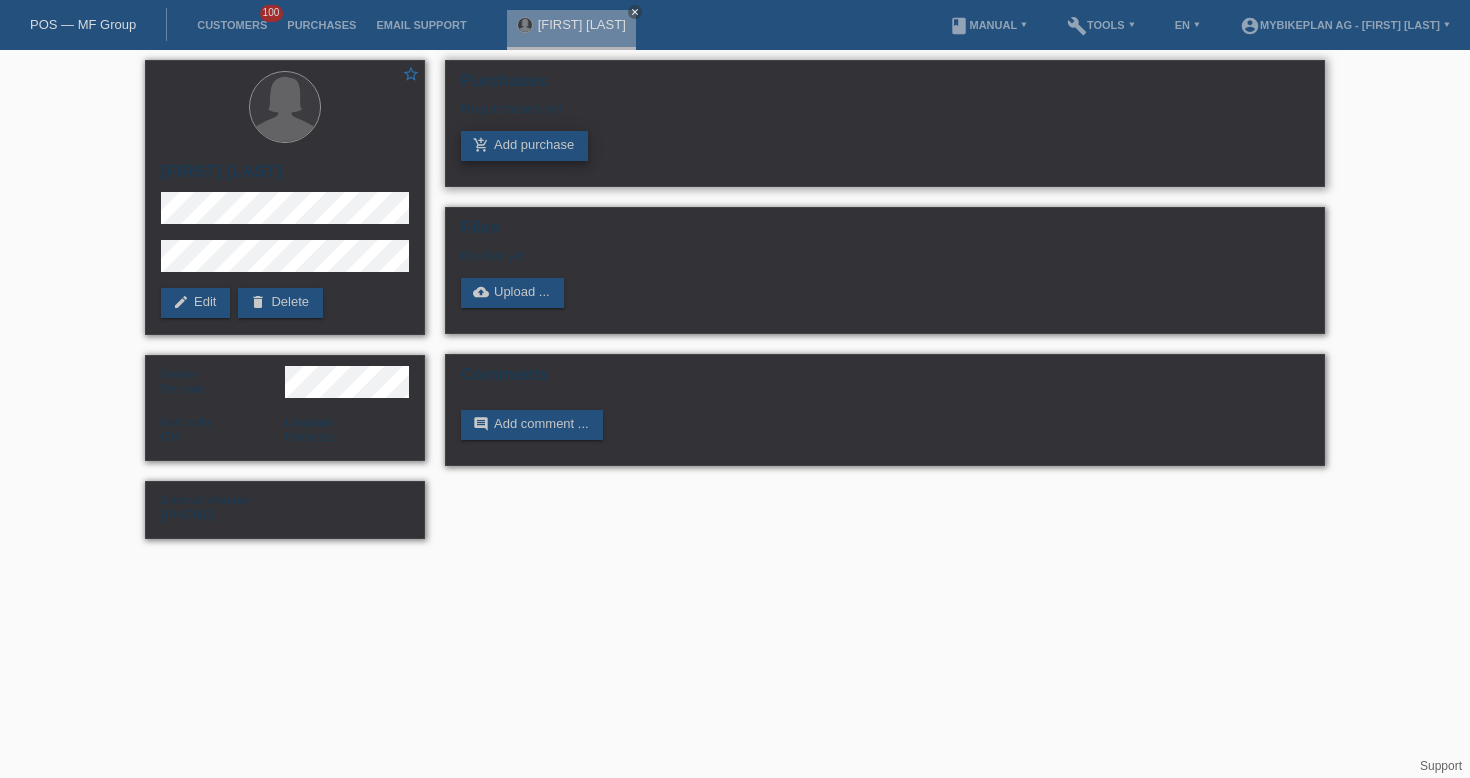 click on "add_shopping_cart  Add purchase" at bounding box center [524, 146] 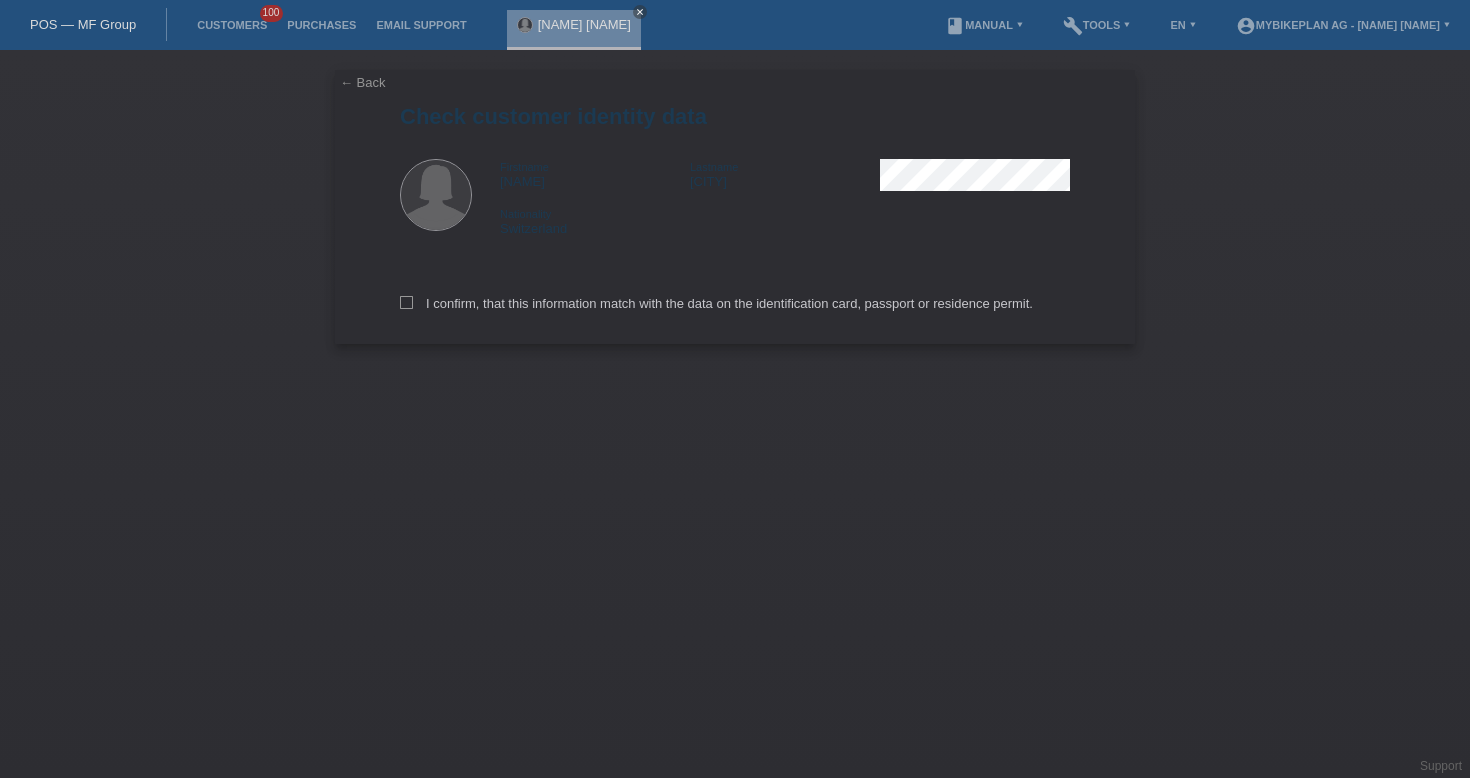 scroll, scrollTop: 0, scrollLeft: 0, axis: both 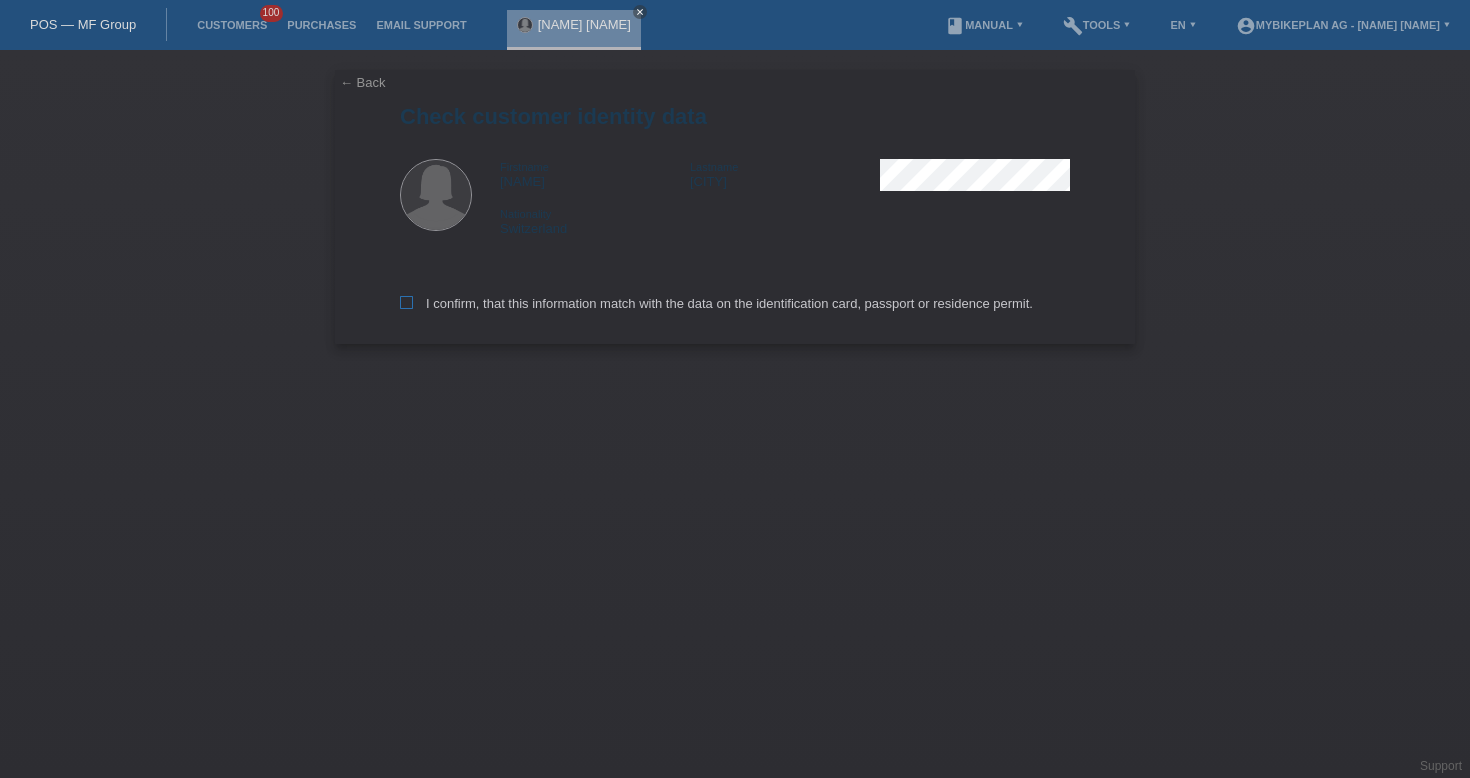 click on "I confirm, that this information match with the data on the identification card, passport or residence permit." at bounding box center [716, 303] 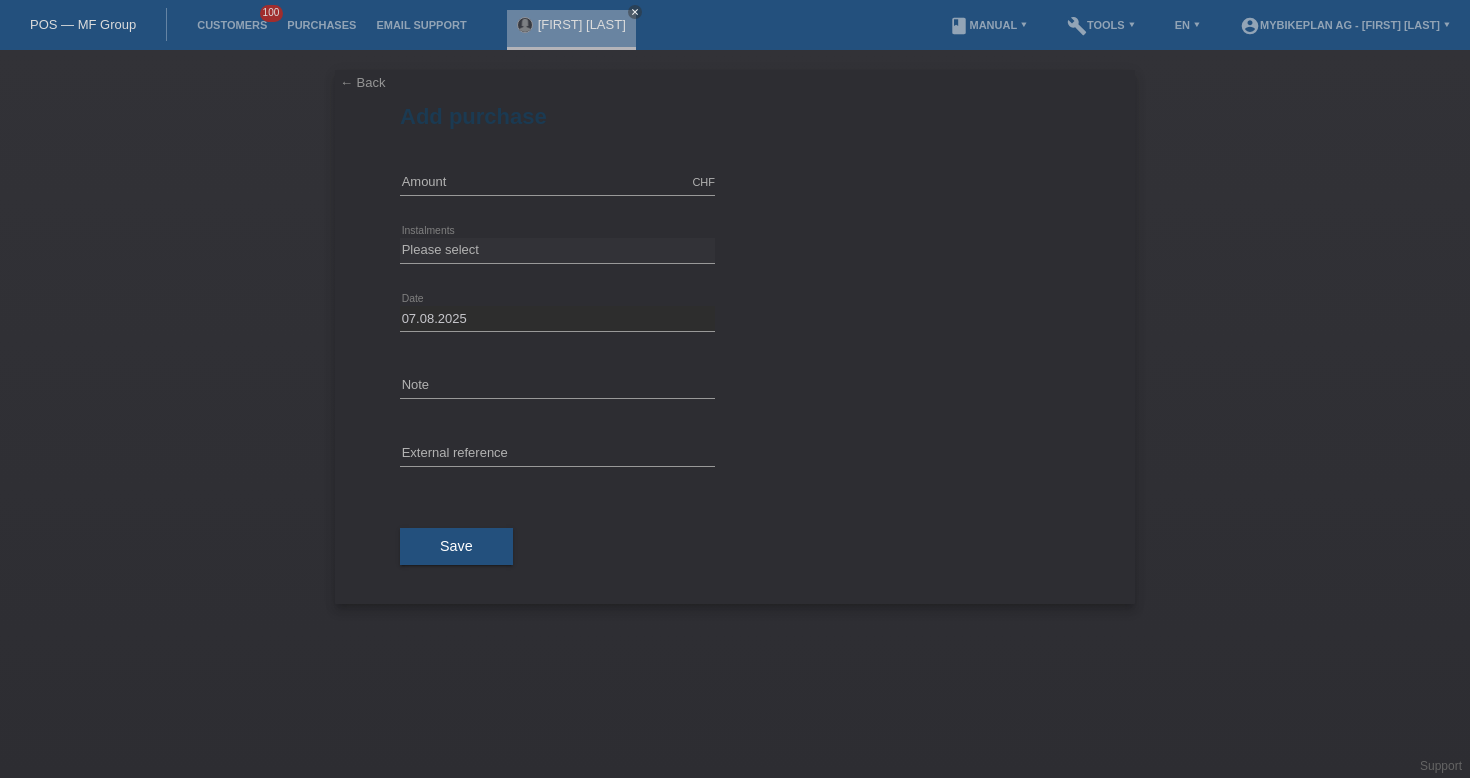 scroll, scrollTop: 0, scrollLeft: 0, axis: both 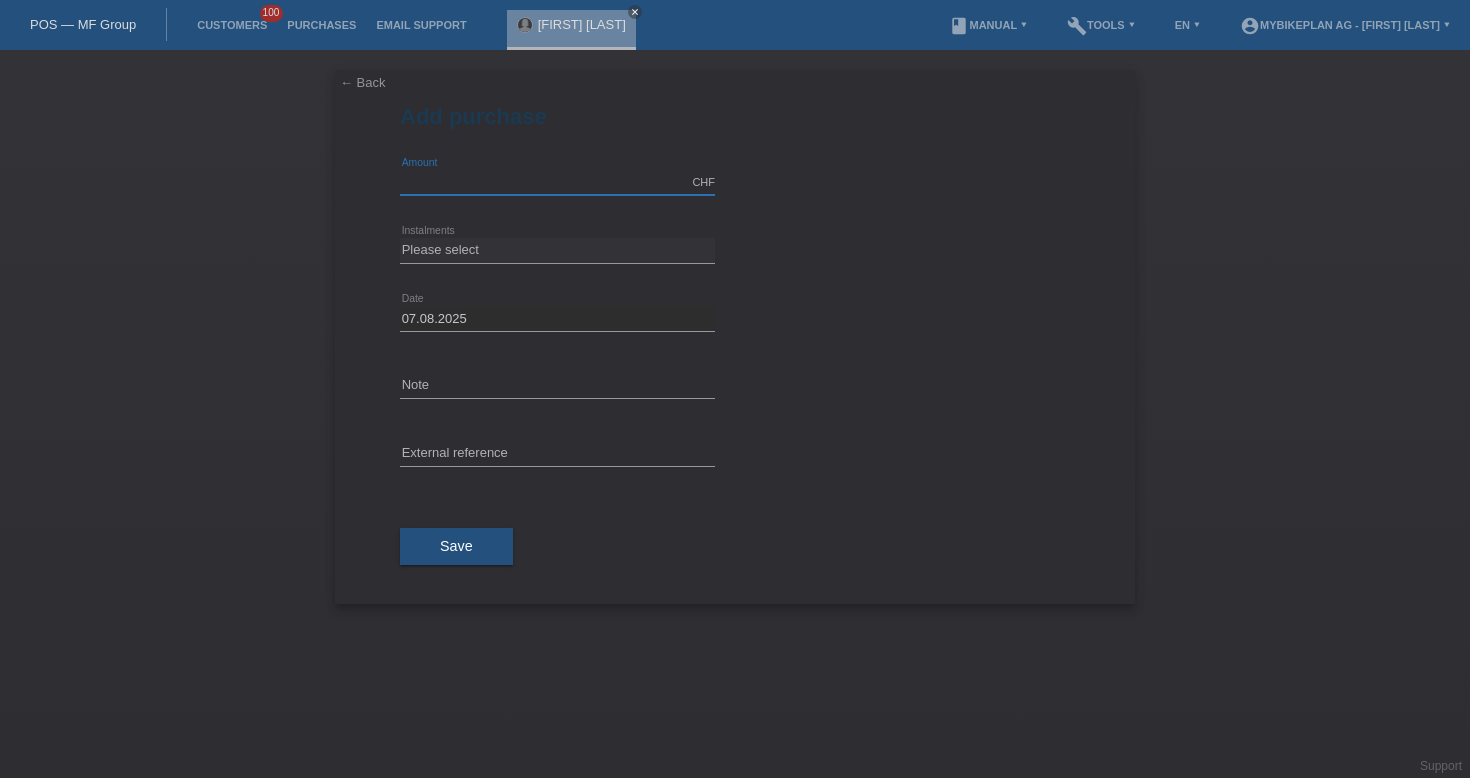 click at bounding box center (557, 182) 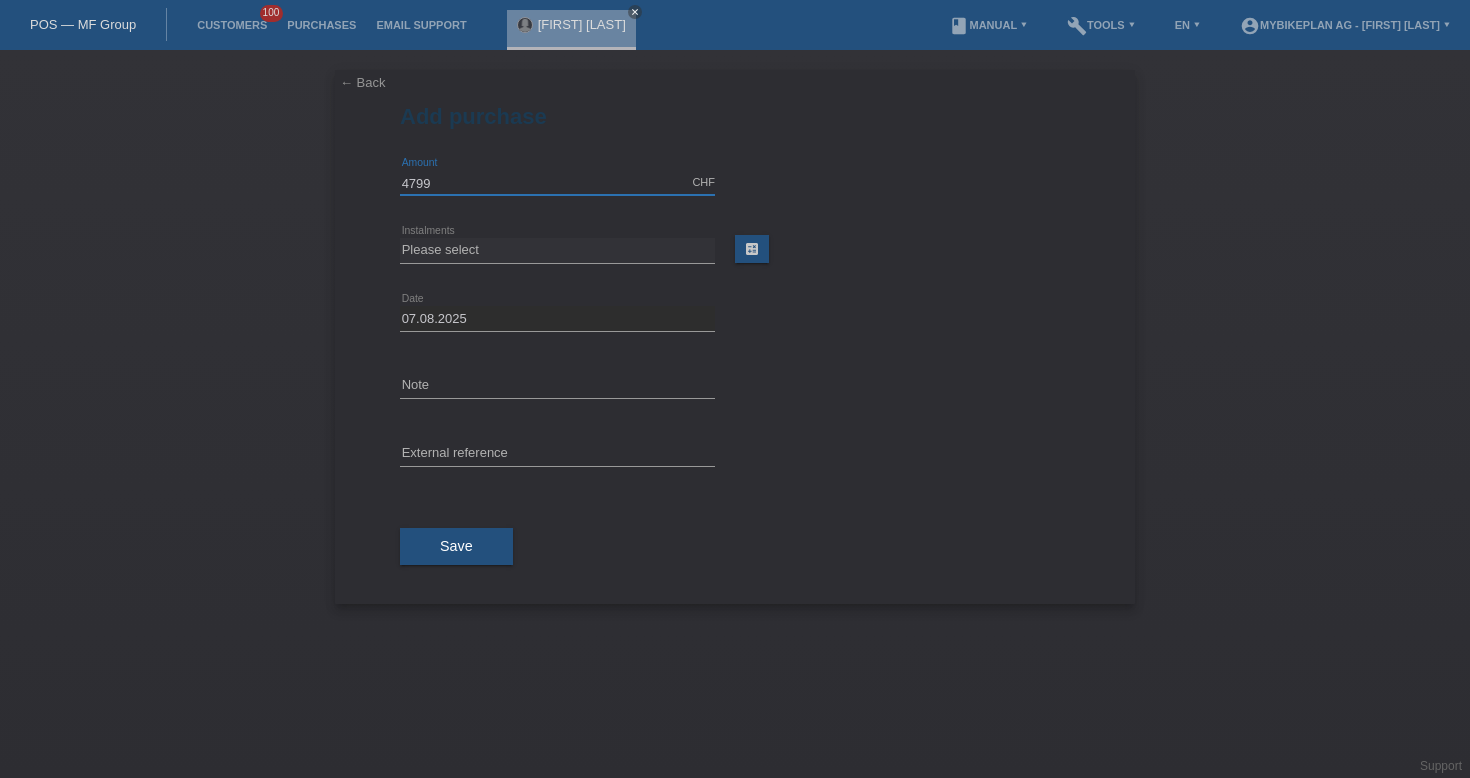 type on "4799.00" 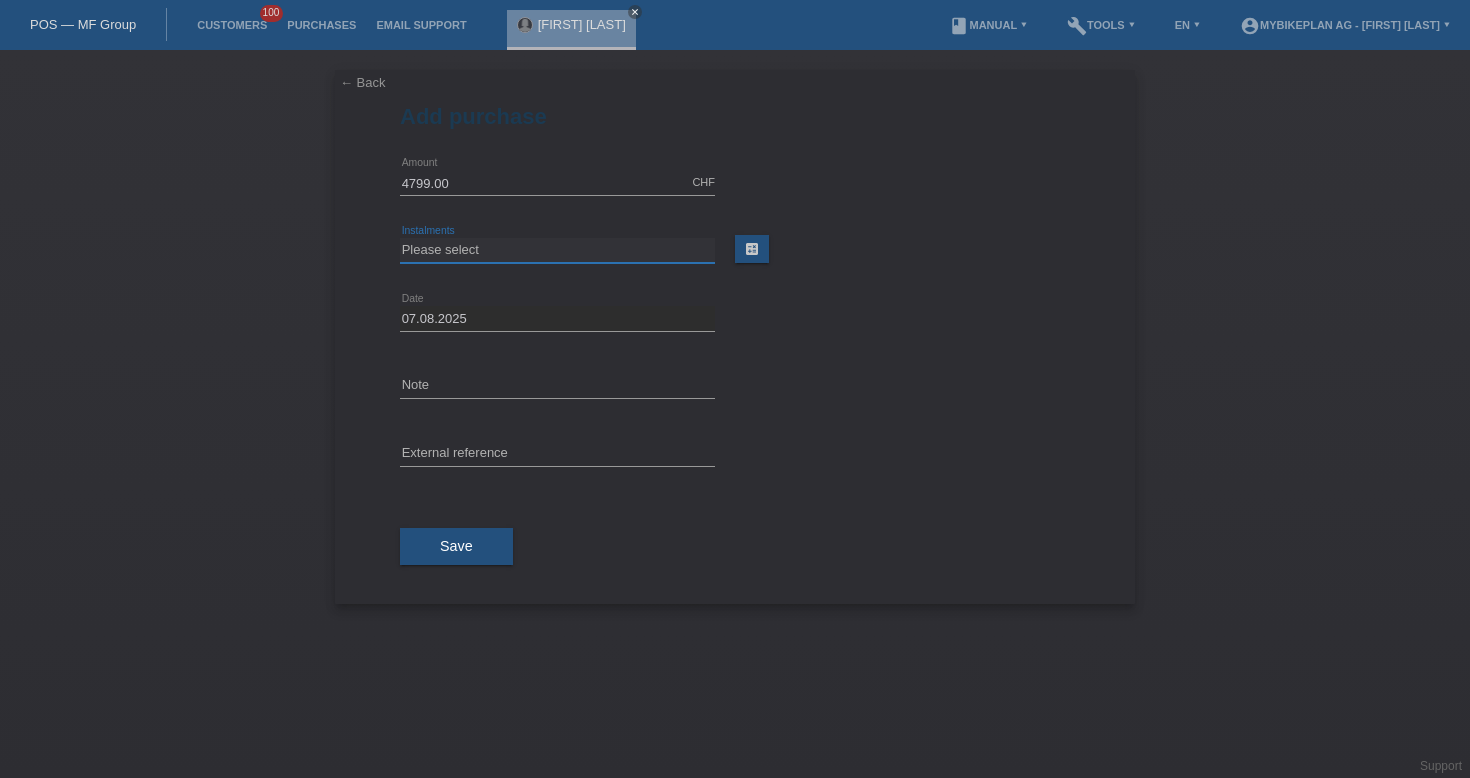 click on "Please select
6 instalments
12 instalments
18 instalments
24 instalments
36 instalments
48 instalments" at bounding box center (557, 250) 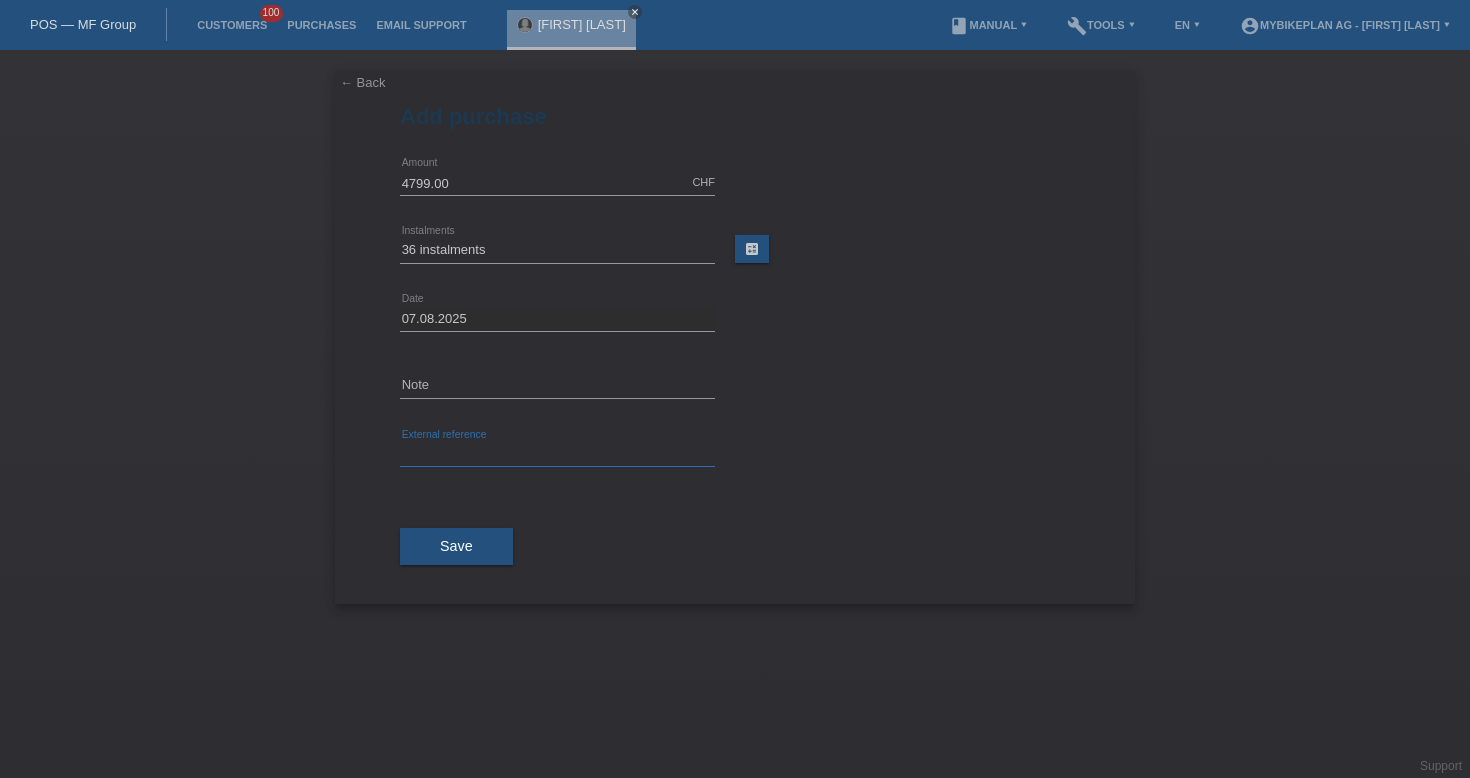 click at bounding box center [557, 454] 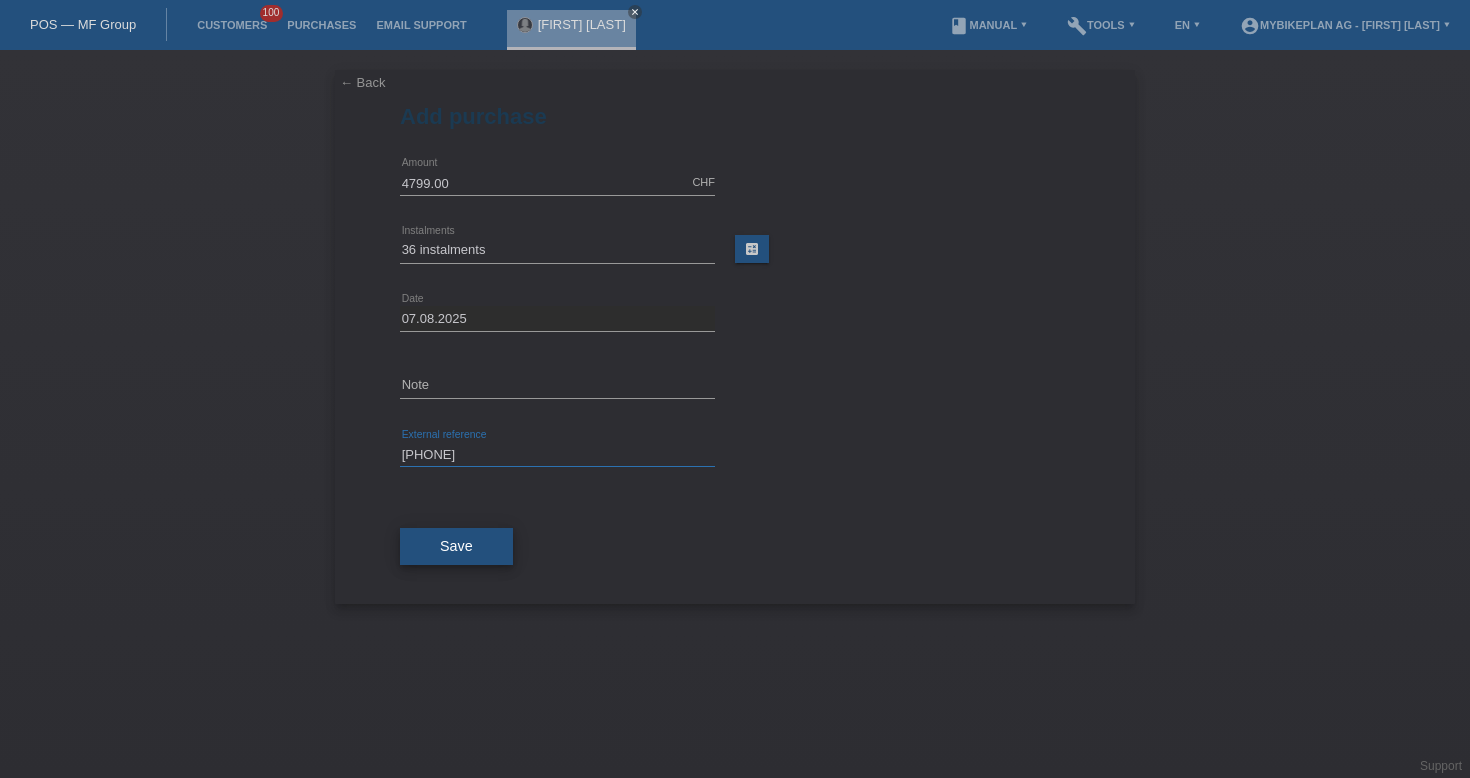 type on "41526300272" 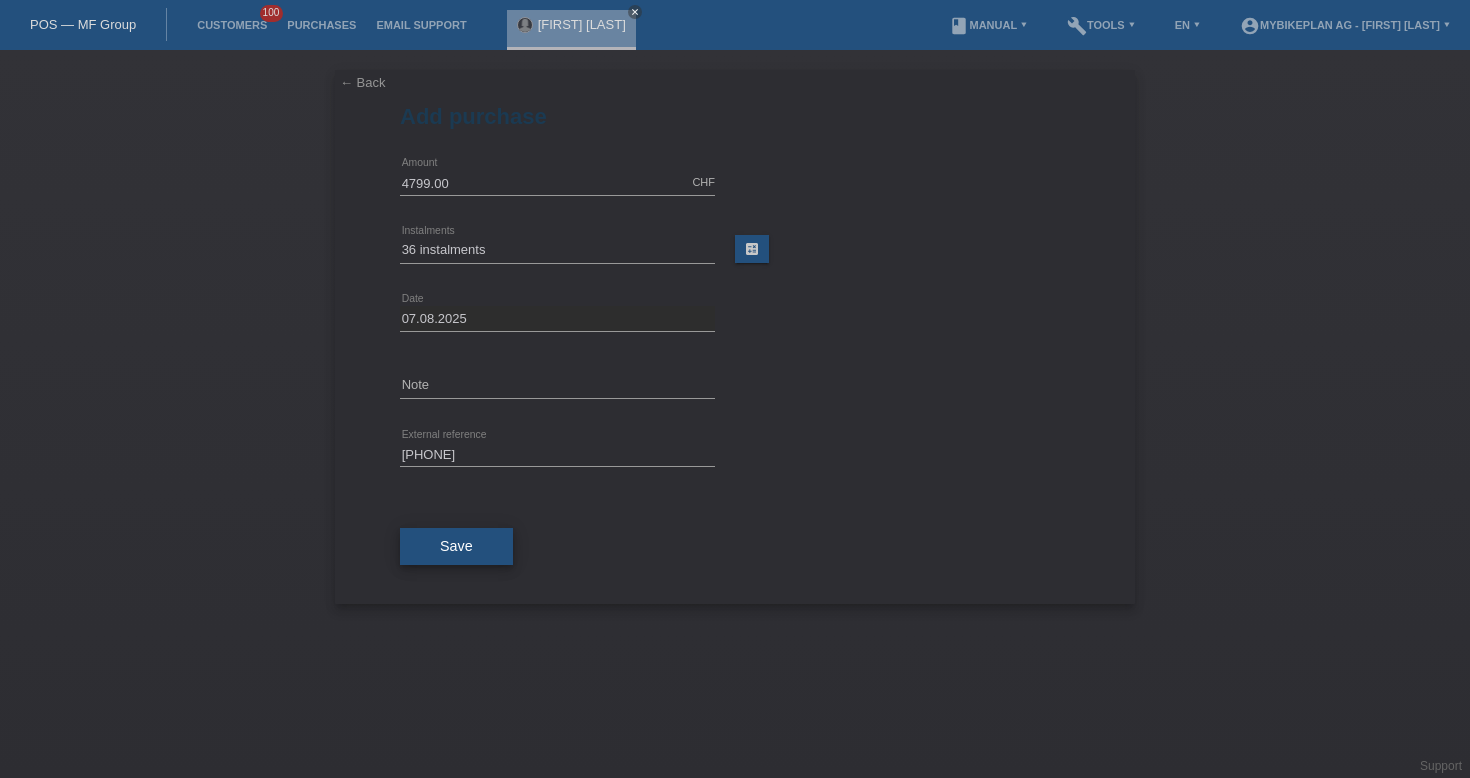 click on "Save" at bounding box center [456, 547] 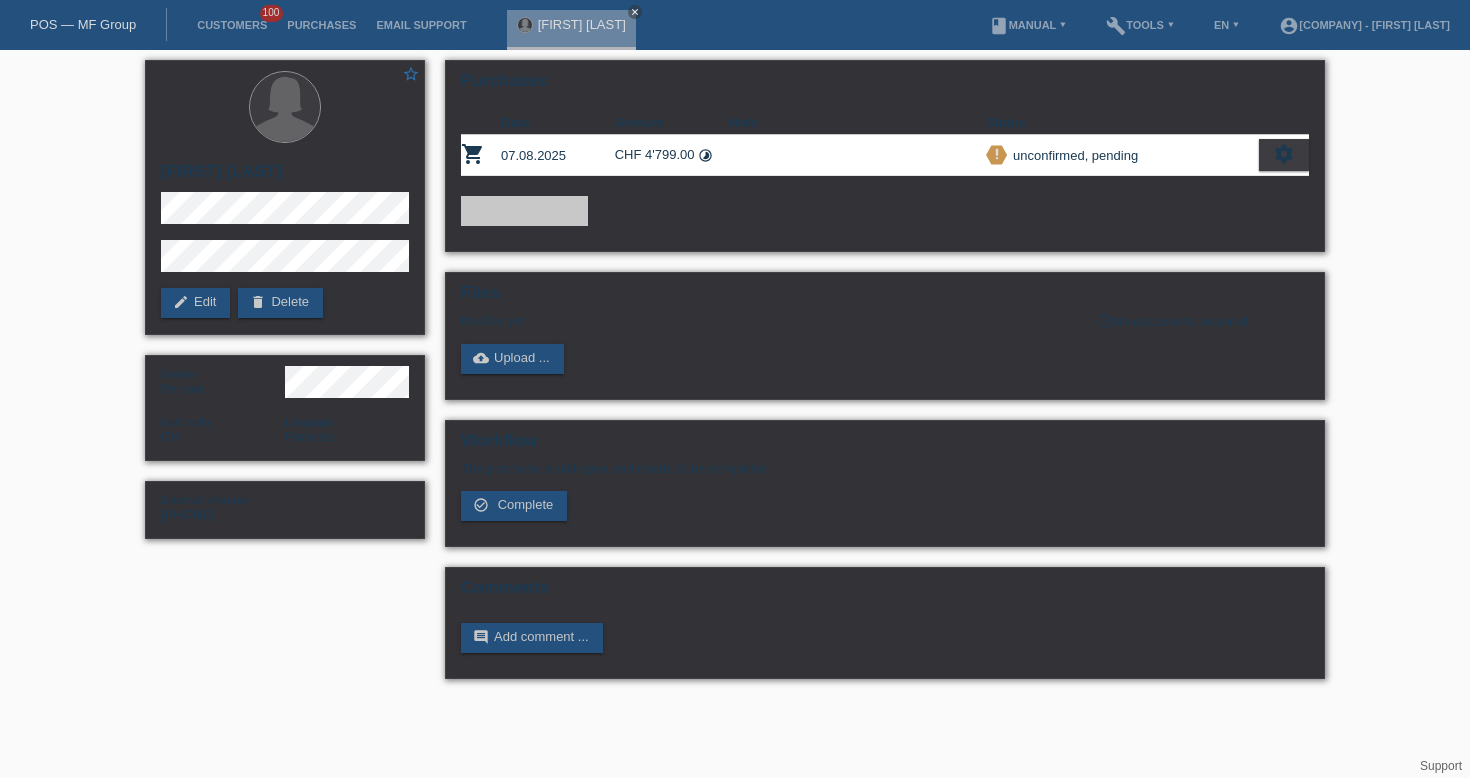 scroll, scrollTop: 0, scrollLeft: 0, axis: both 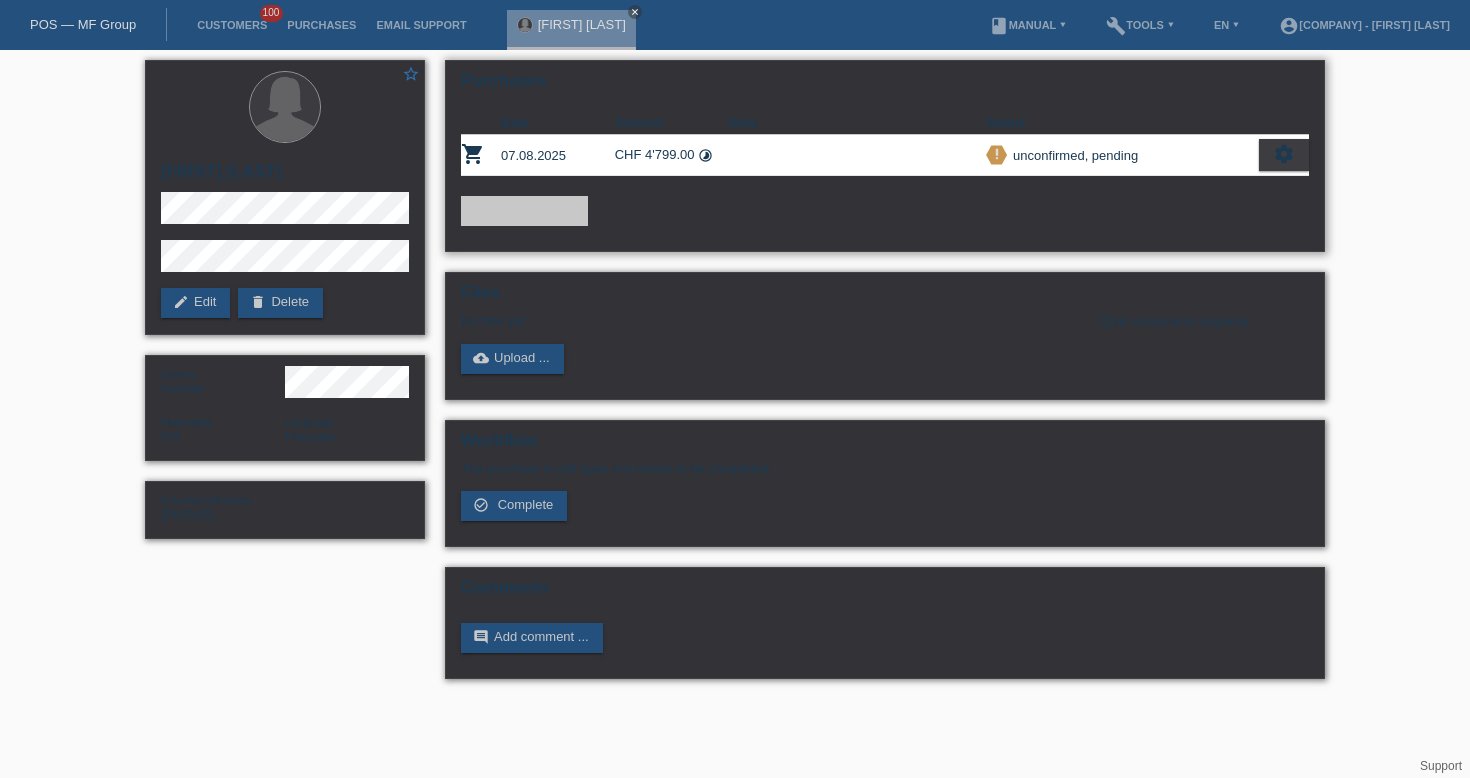 click on "settings" at bounding box center [1284, 155] 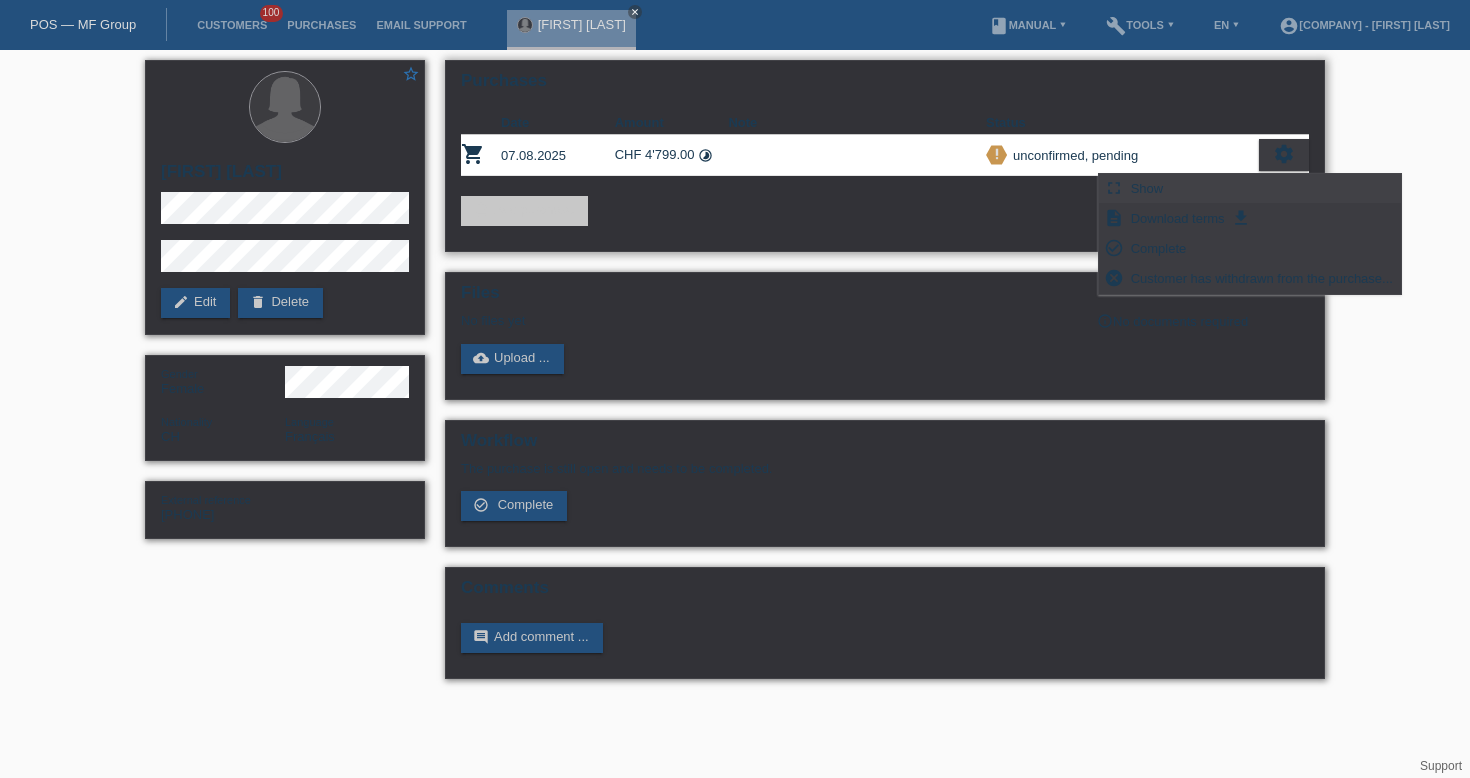 click on "Show" at bounding box center (1147, 188) 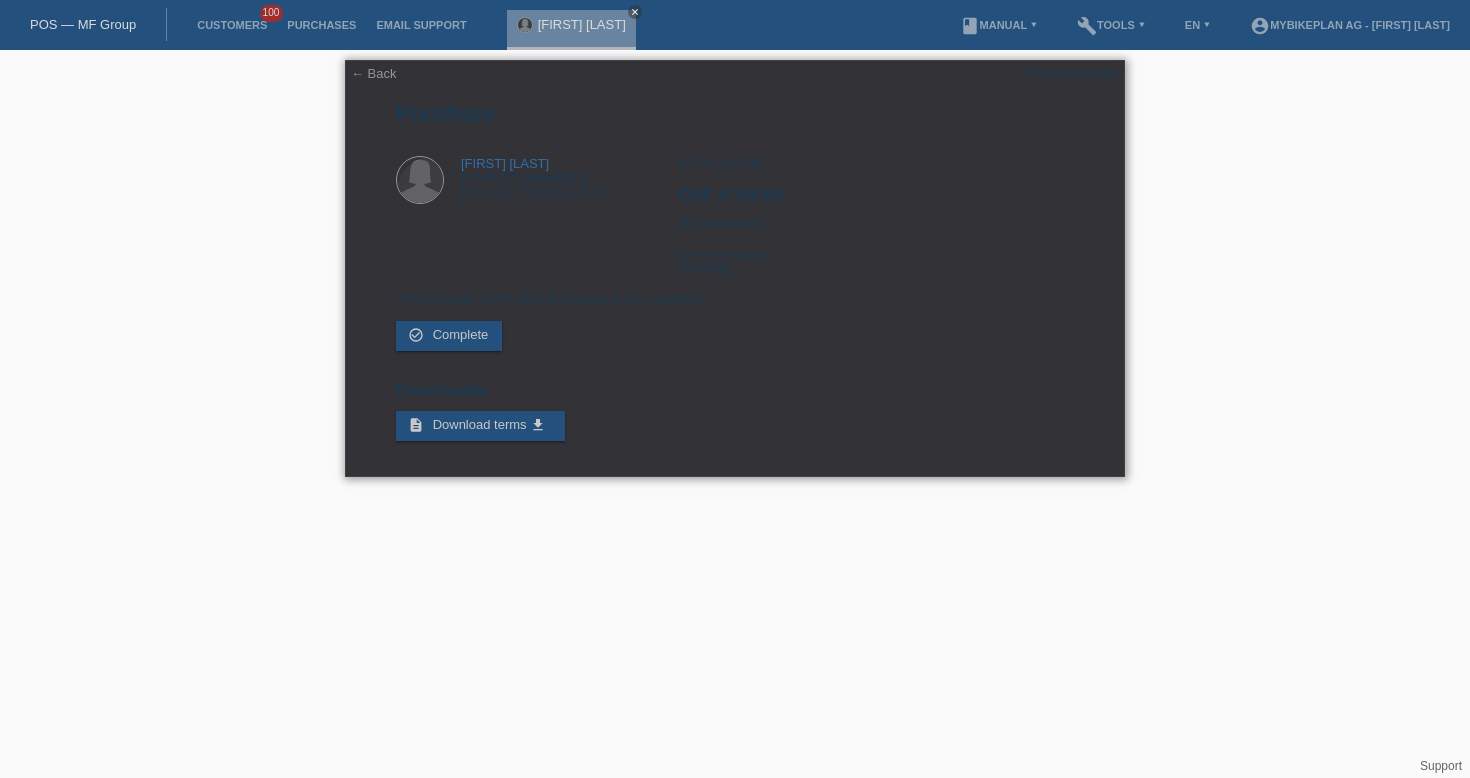 scroll, scrollTop: 0, scrollLeft: 0, axis: both 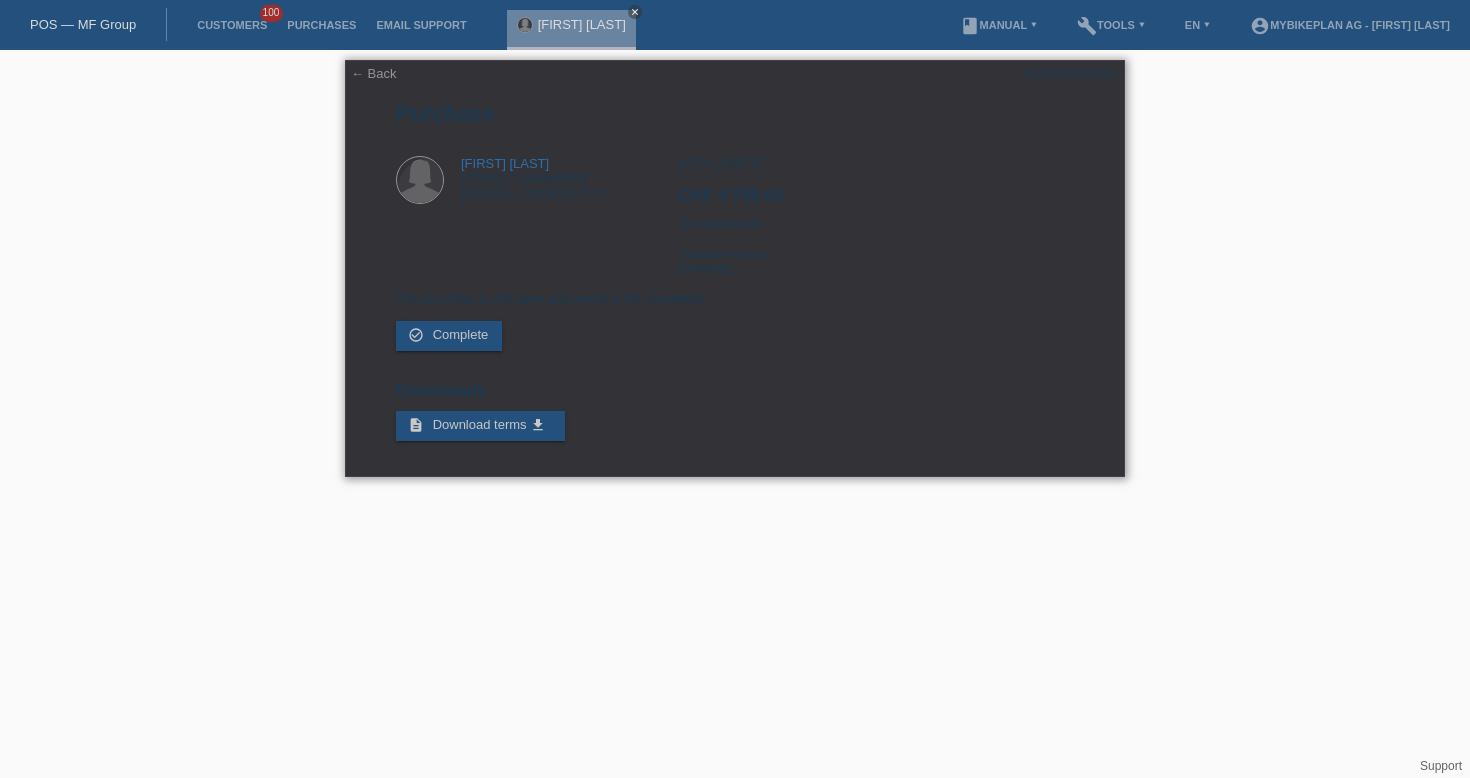 click on "POSP00025824" at bounding box center (1070, 73) 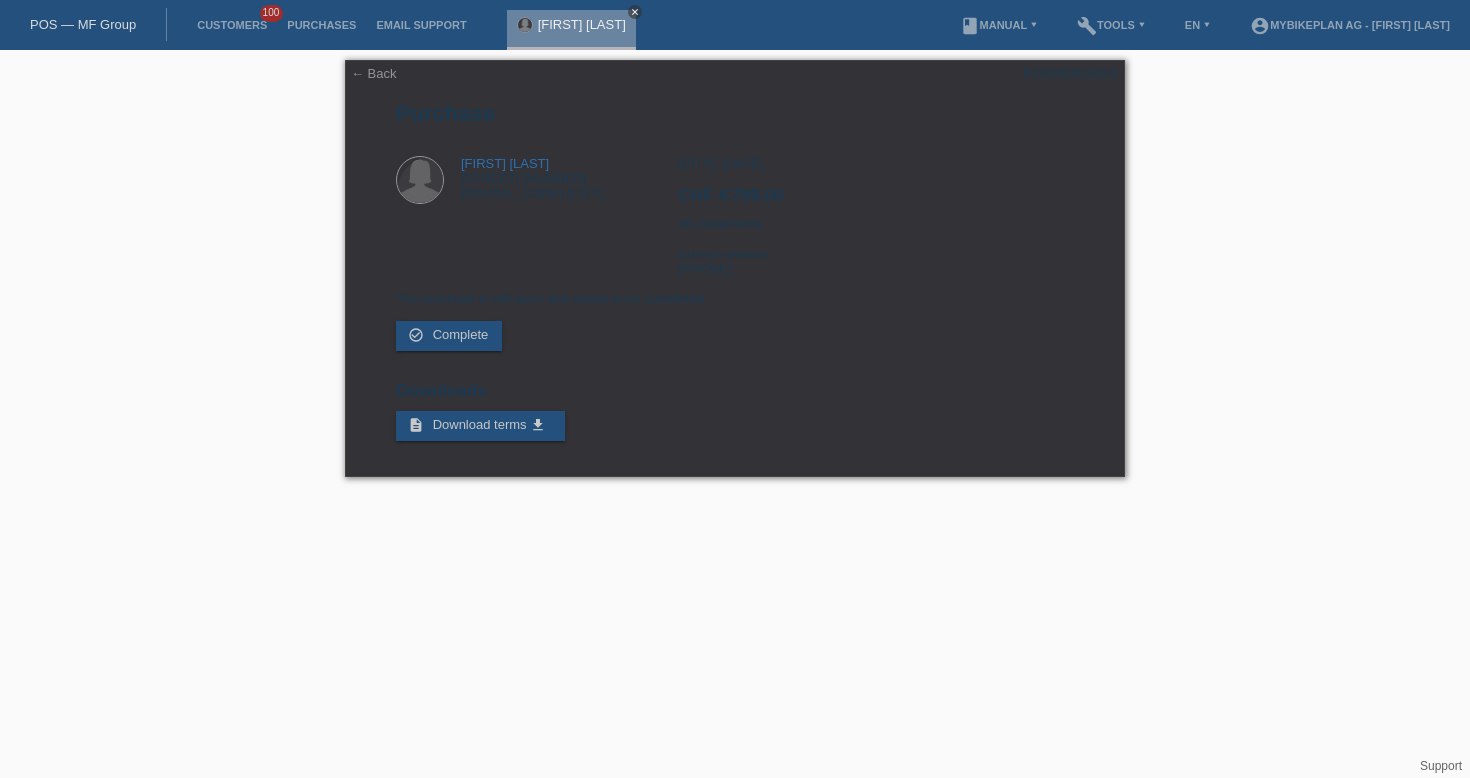 click on "close" at bounding box center (635, 12) 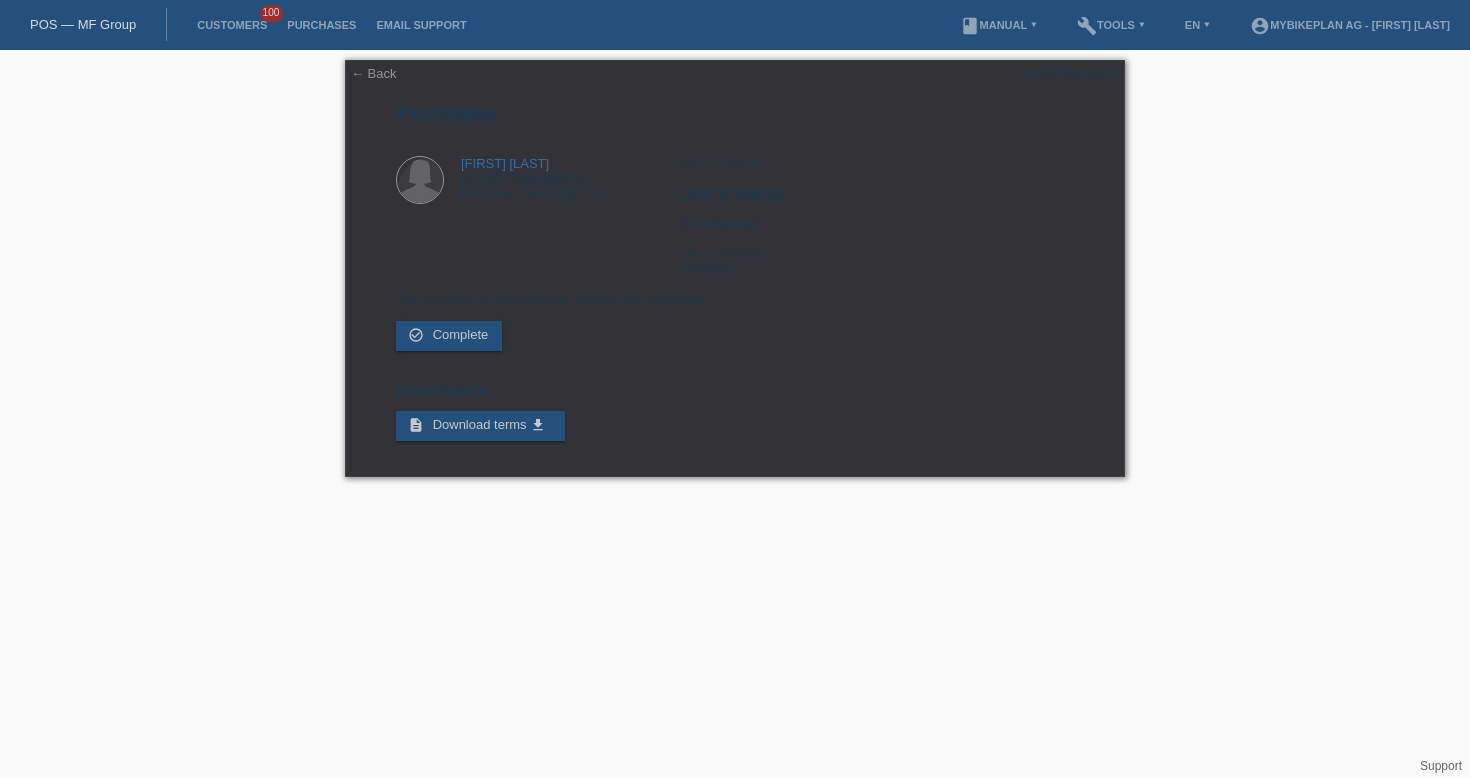 click on "POS — MF Group" at bounding box center [83, 24] 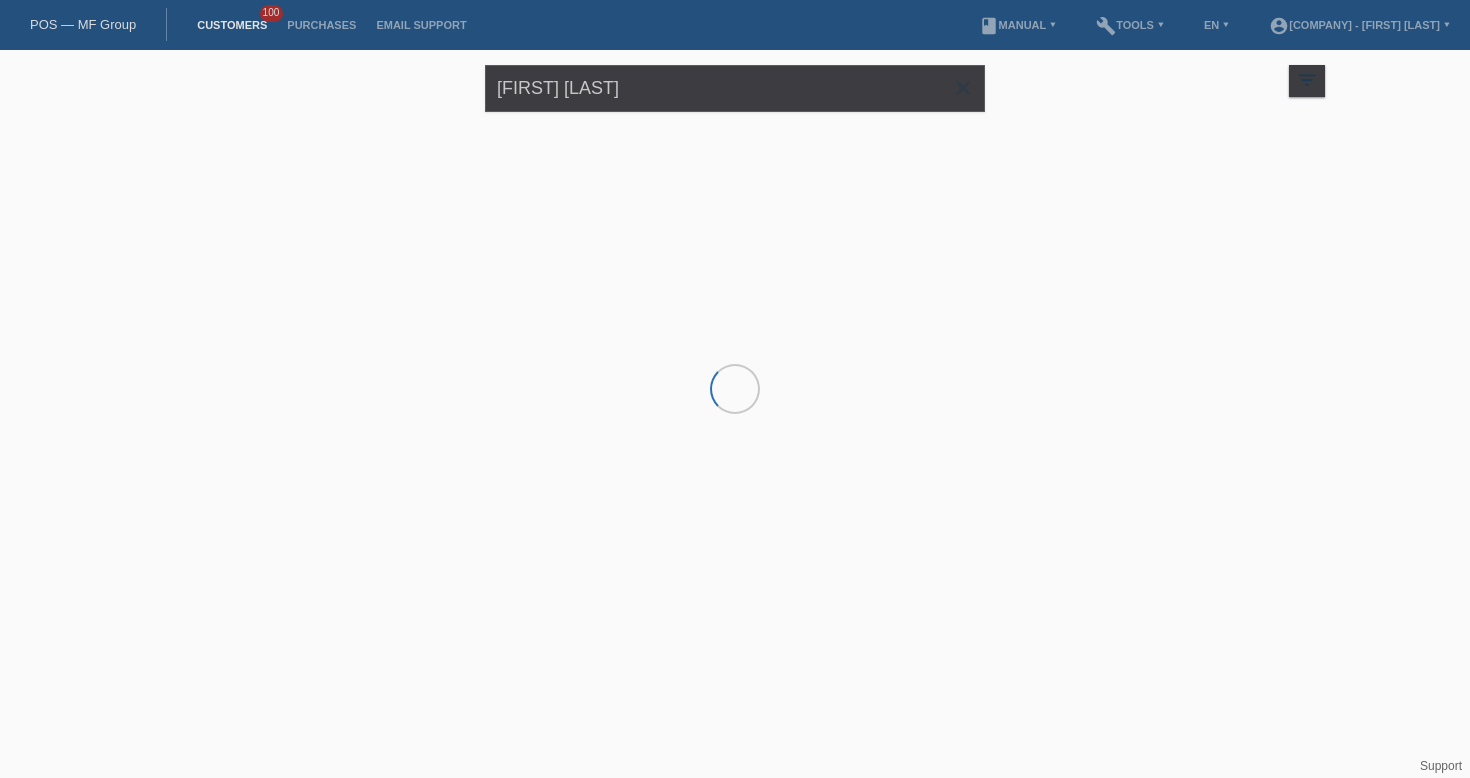 scroll, scrollTop: 0, scrollLeft: 0, axis: both 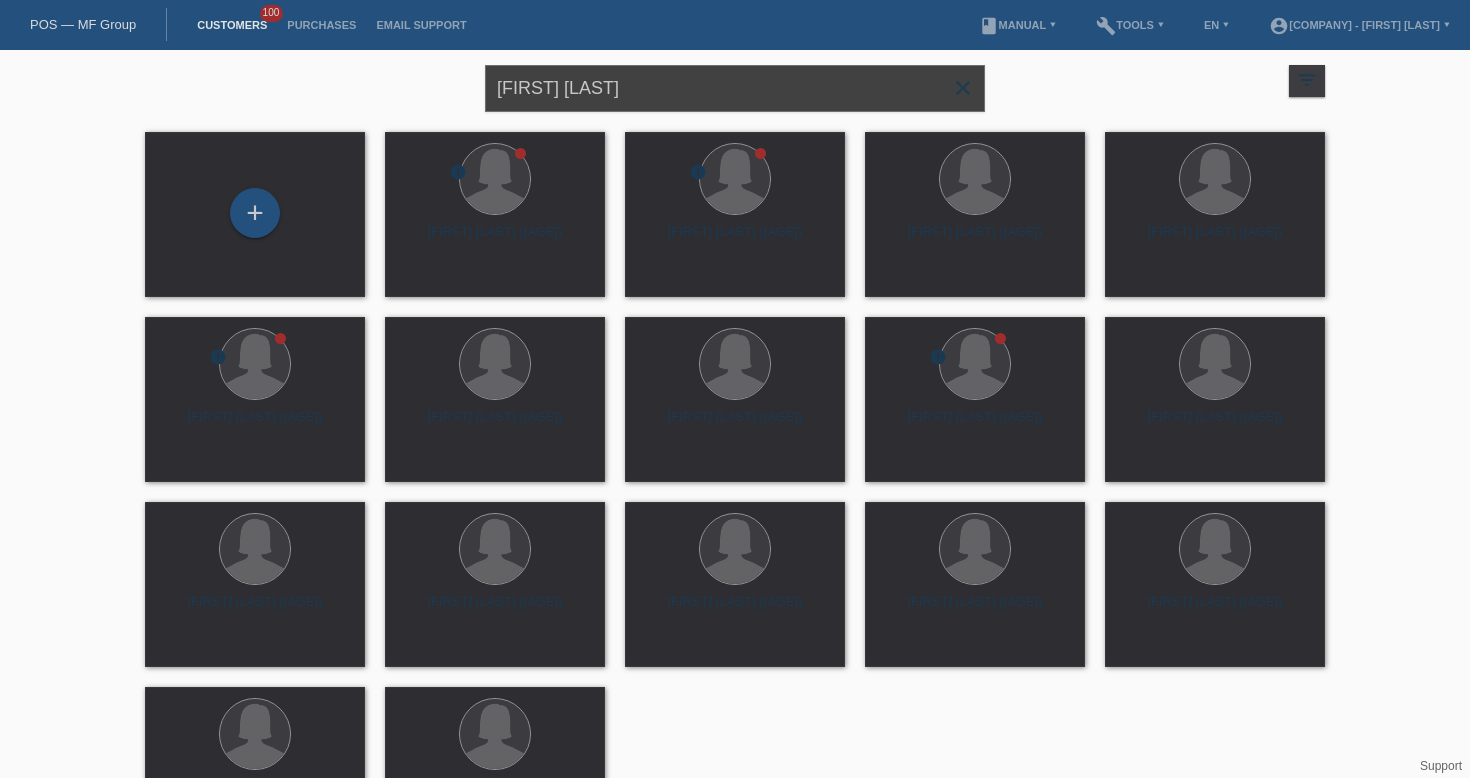 click on "[FIRST] [LAST]" at bounding box center (735, 88) 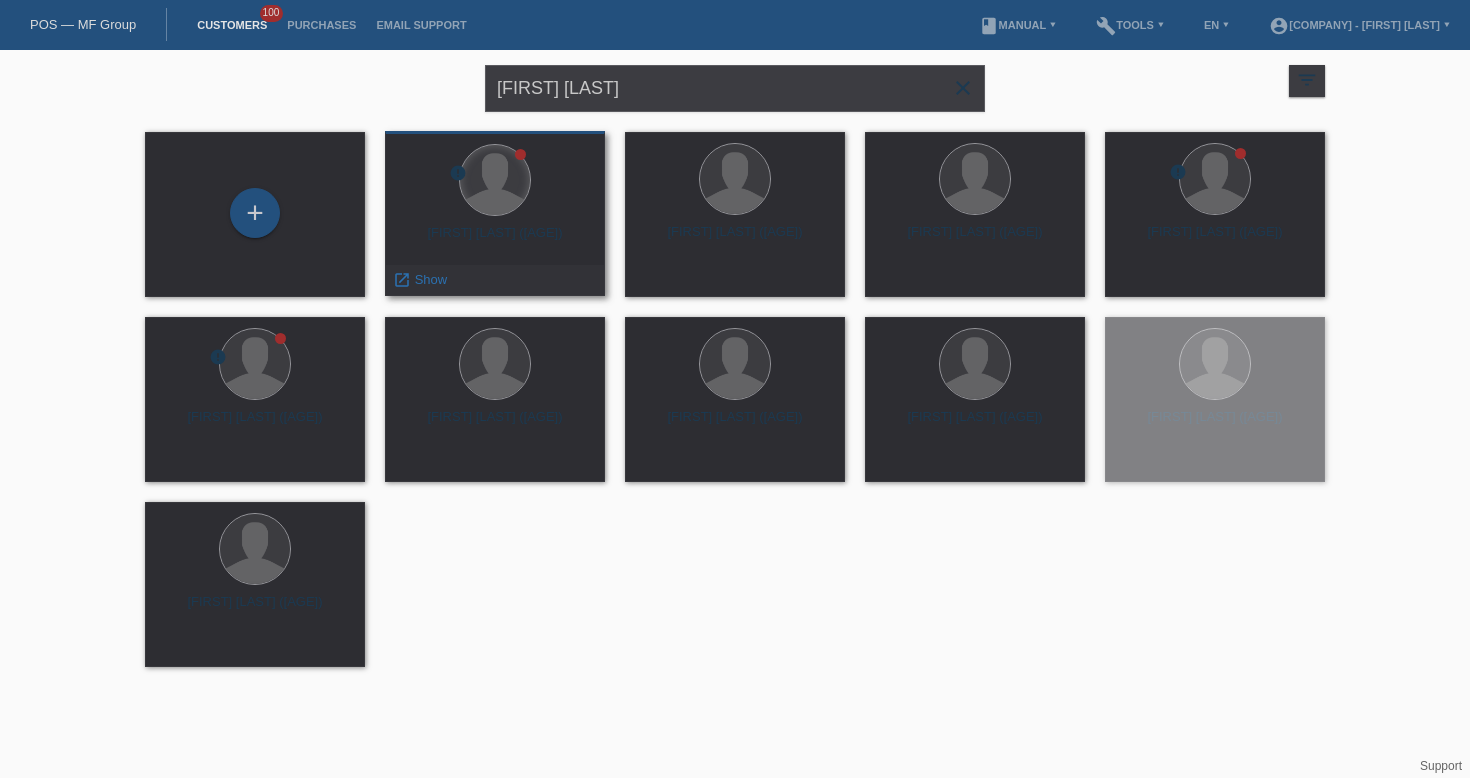 click at bounding box center [495, 180] 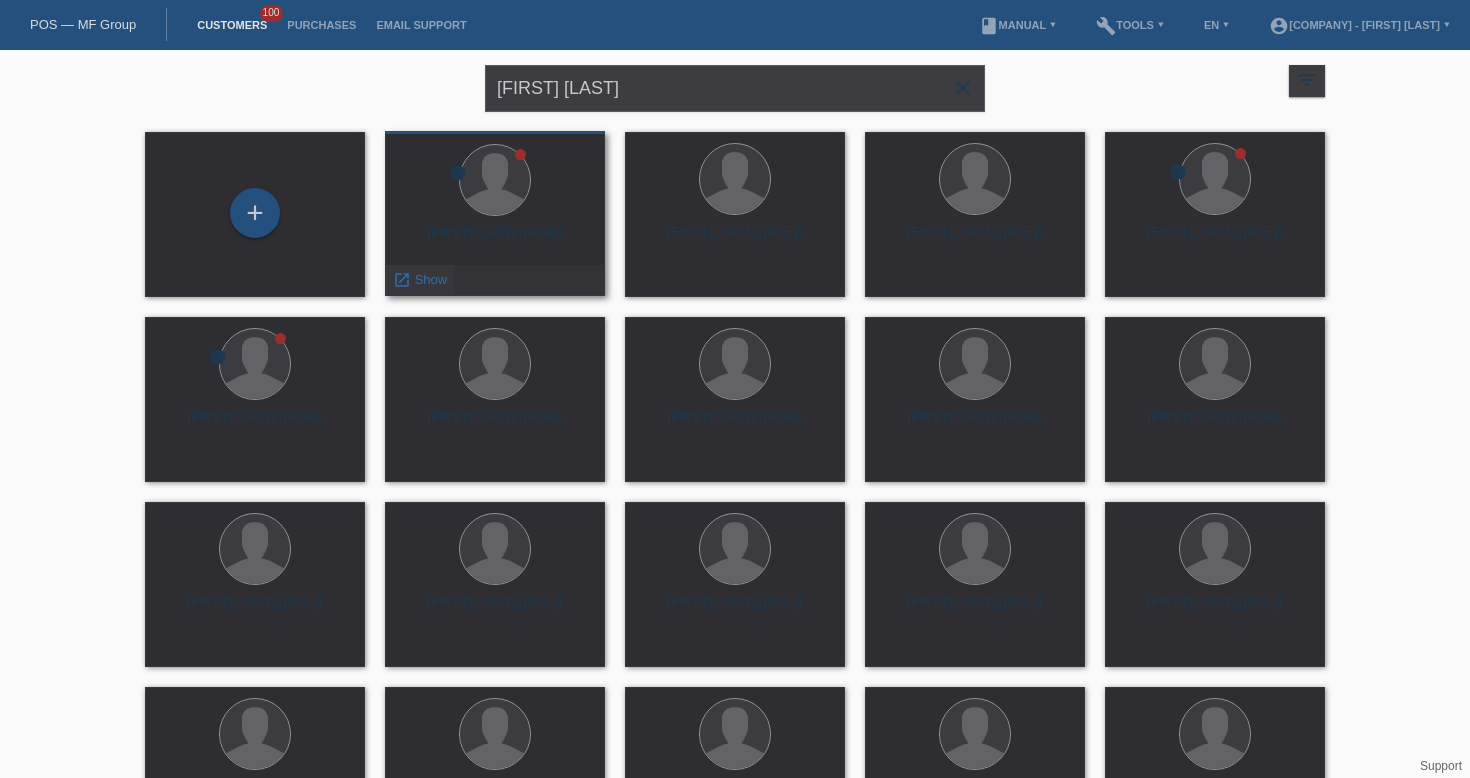 click on "launch   Show" at bounding box center [420, 280] 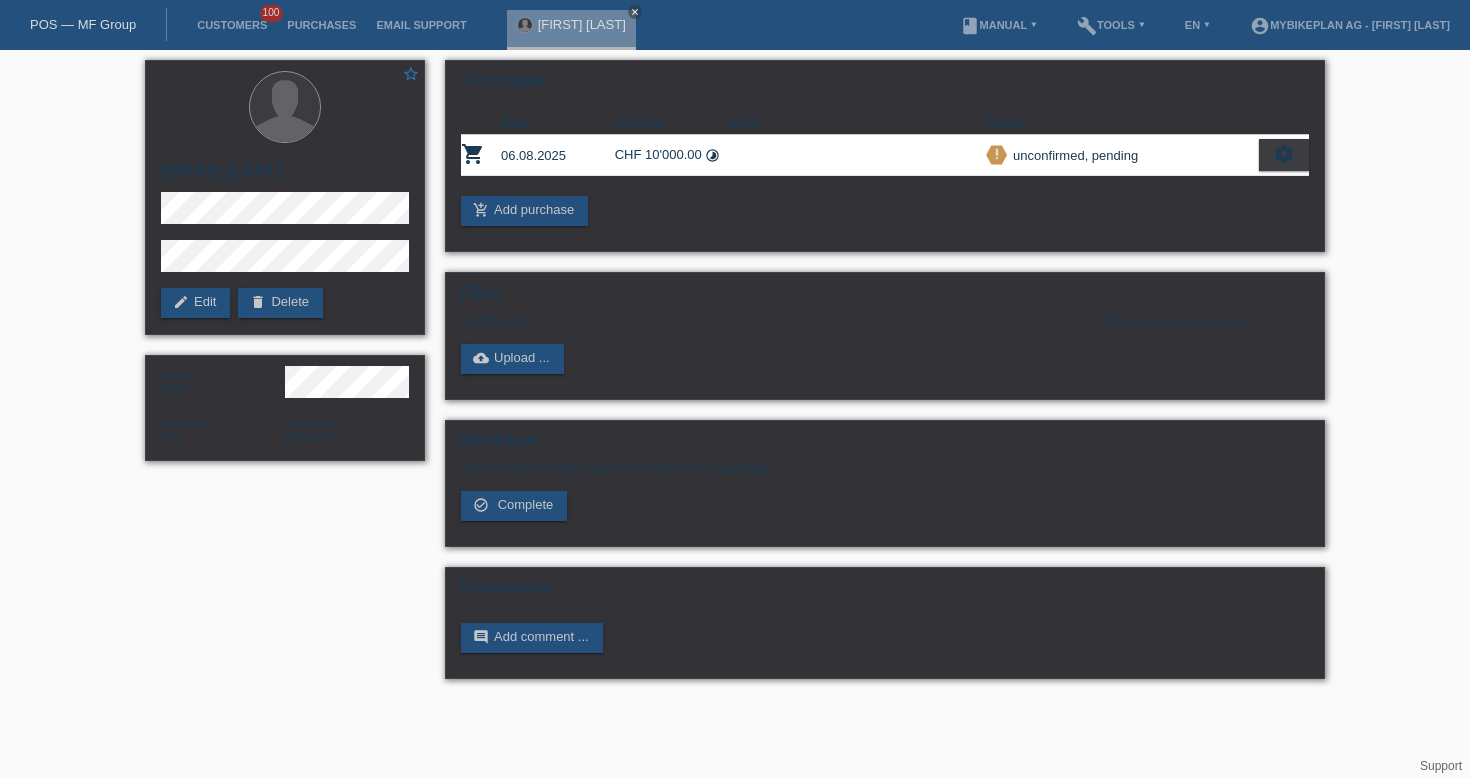 scroll, scrollTop: 0, scrollLeft: 0, axis: both 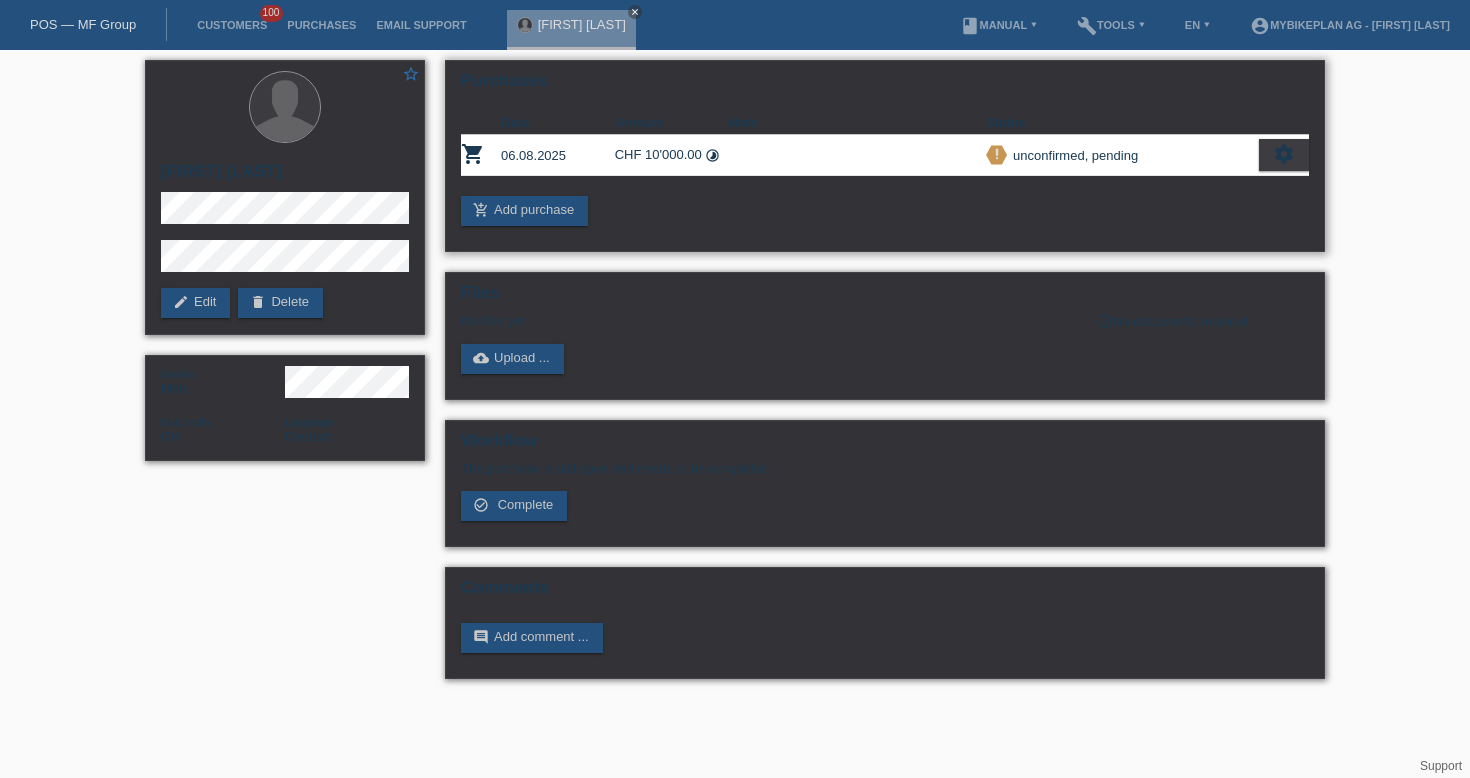 click on "settings" at bounding box center [1284, 154] 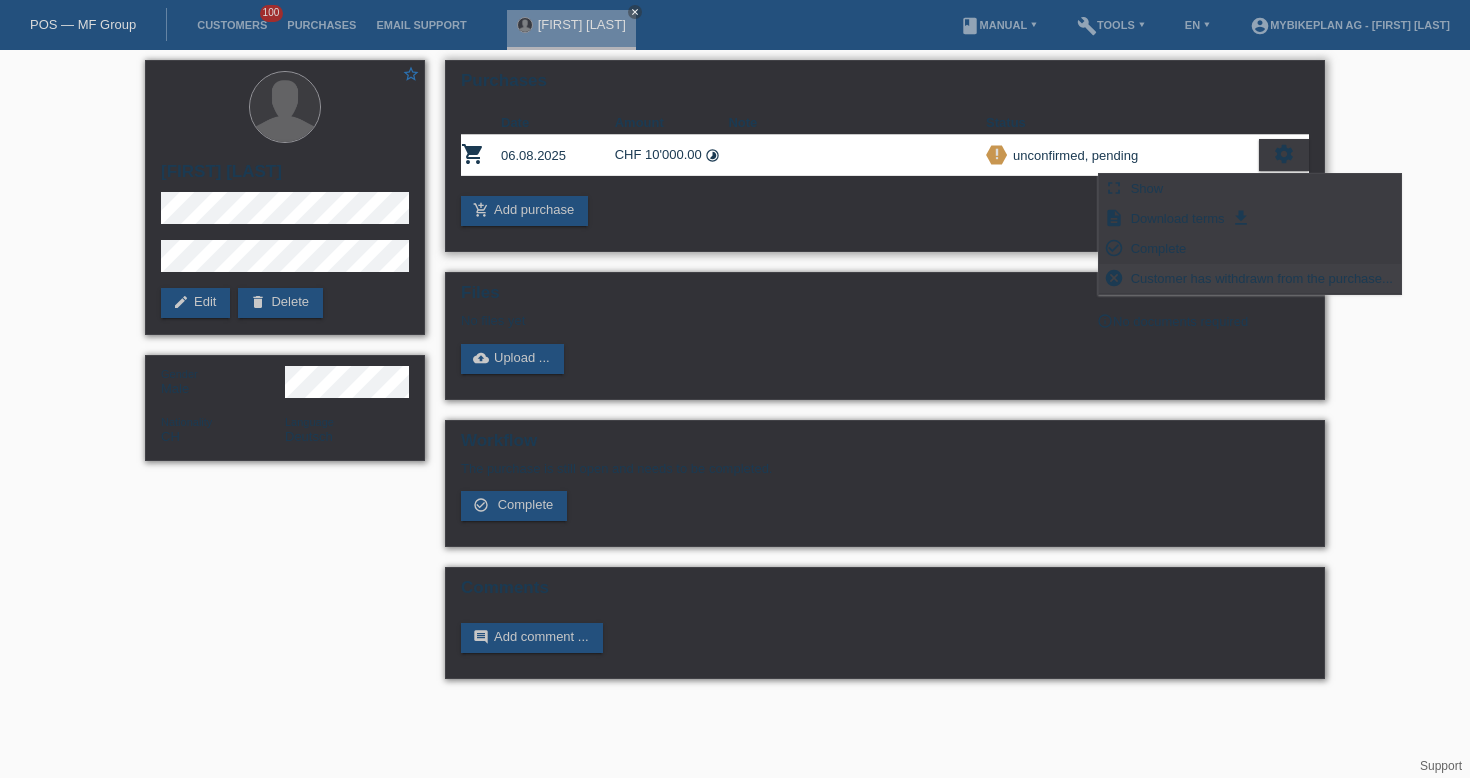 click on "Customer has withdrawn from the purchase..." at bounding box center [1262, 278] 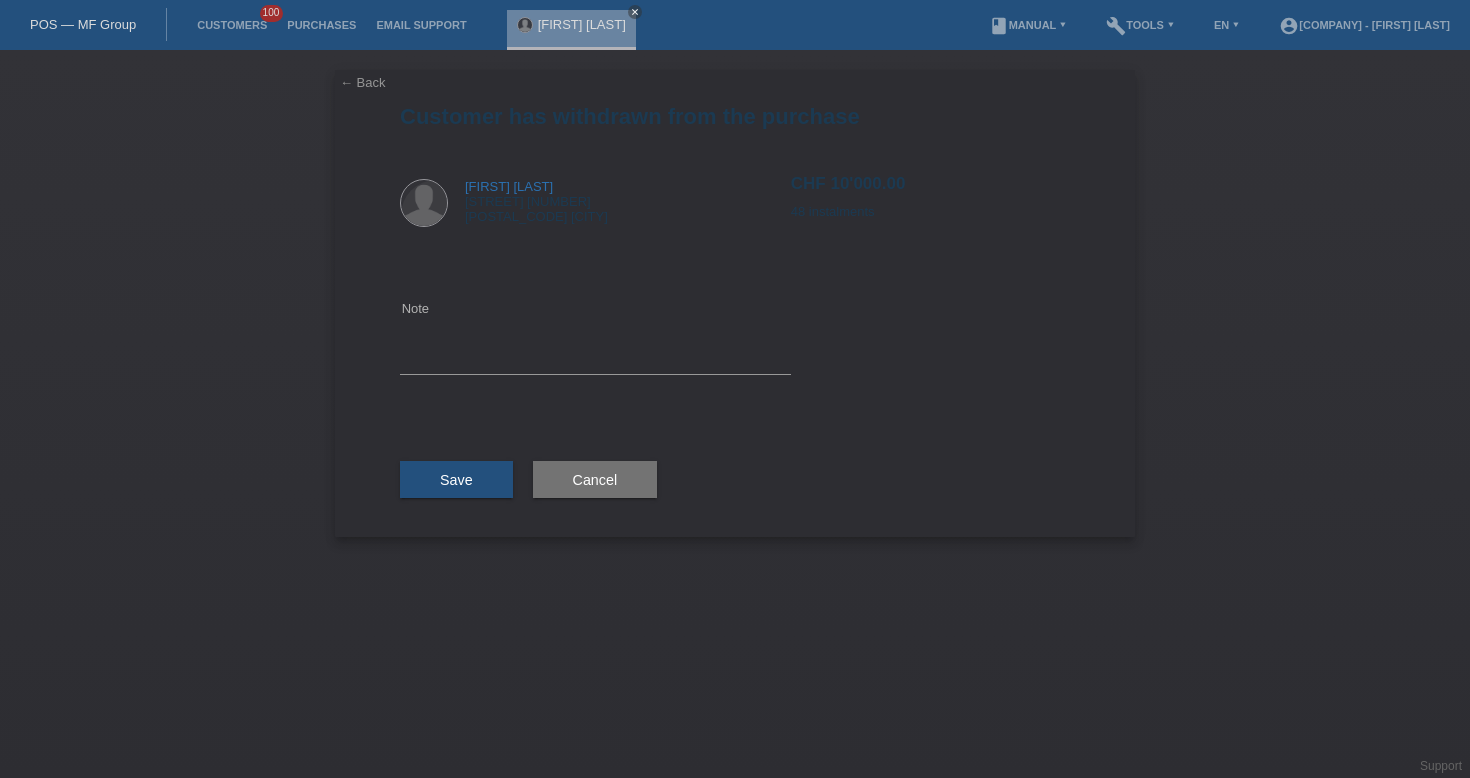 scroll, scrollTop: 0, scrollLeft: 0, axis: both 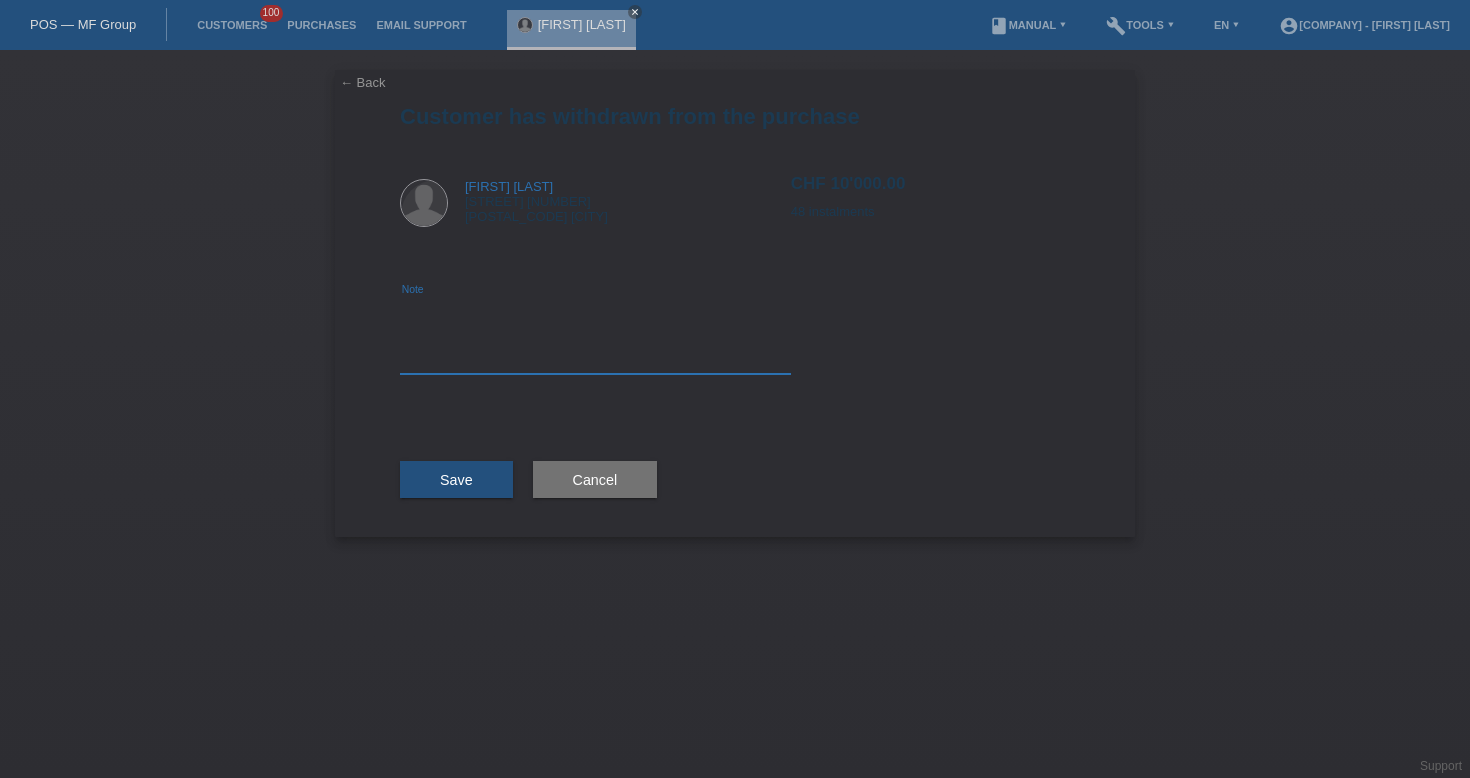 click at bounding box center [595, 335] 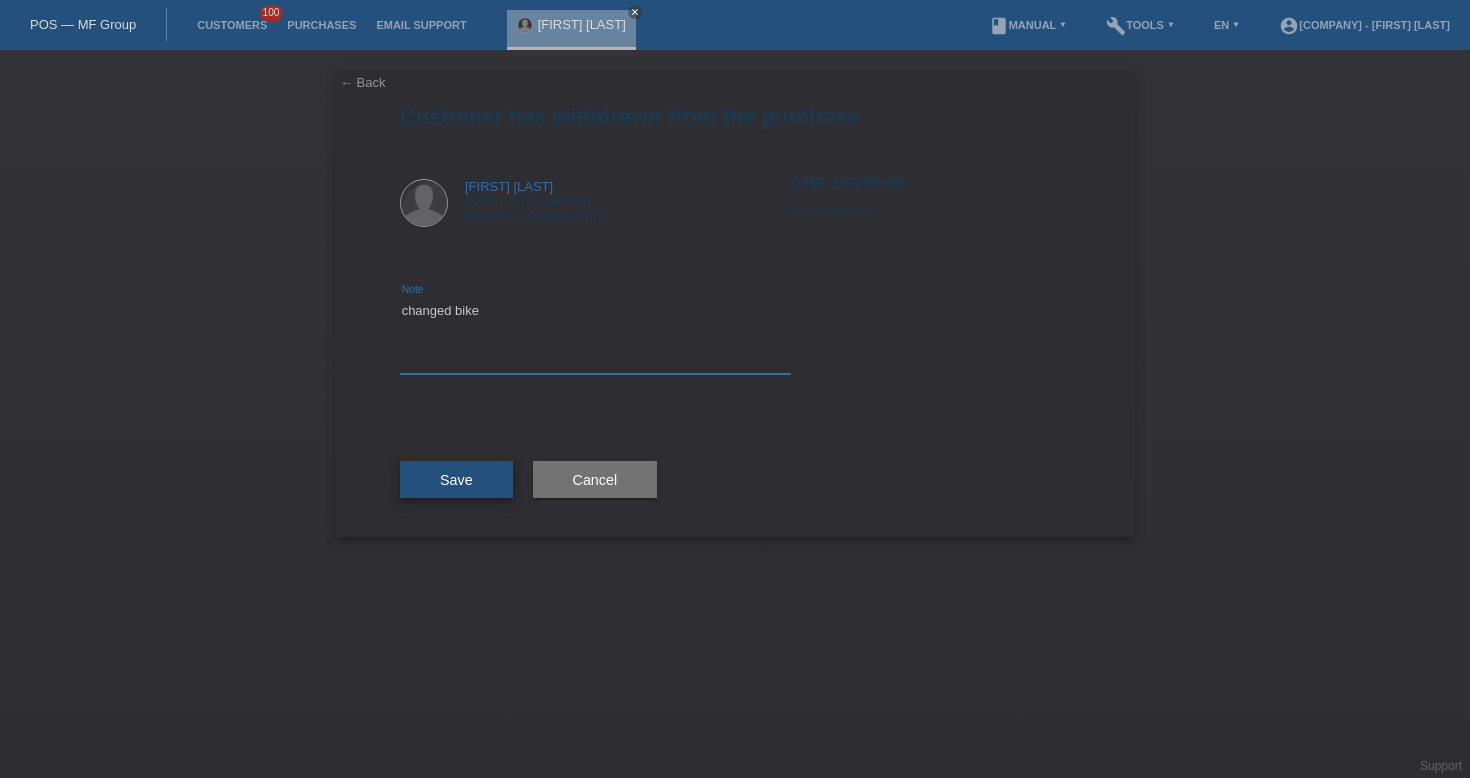 type on "changed bike" 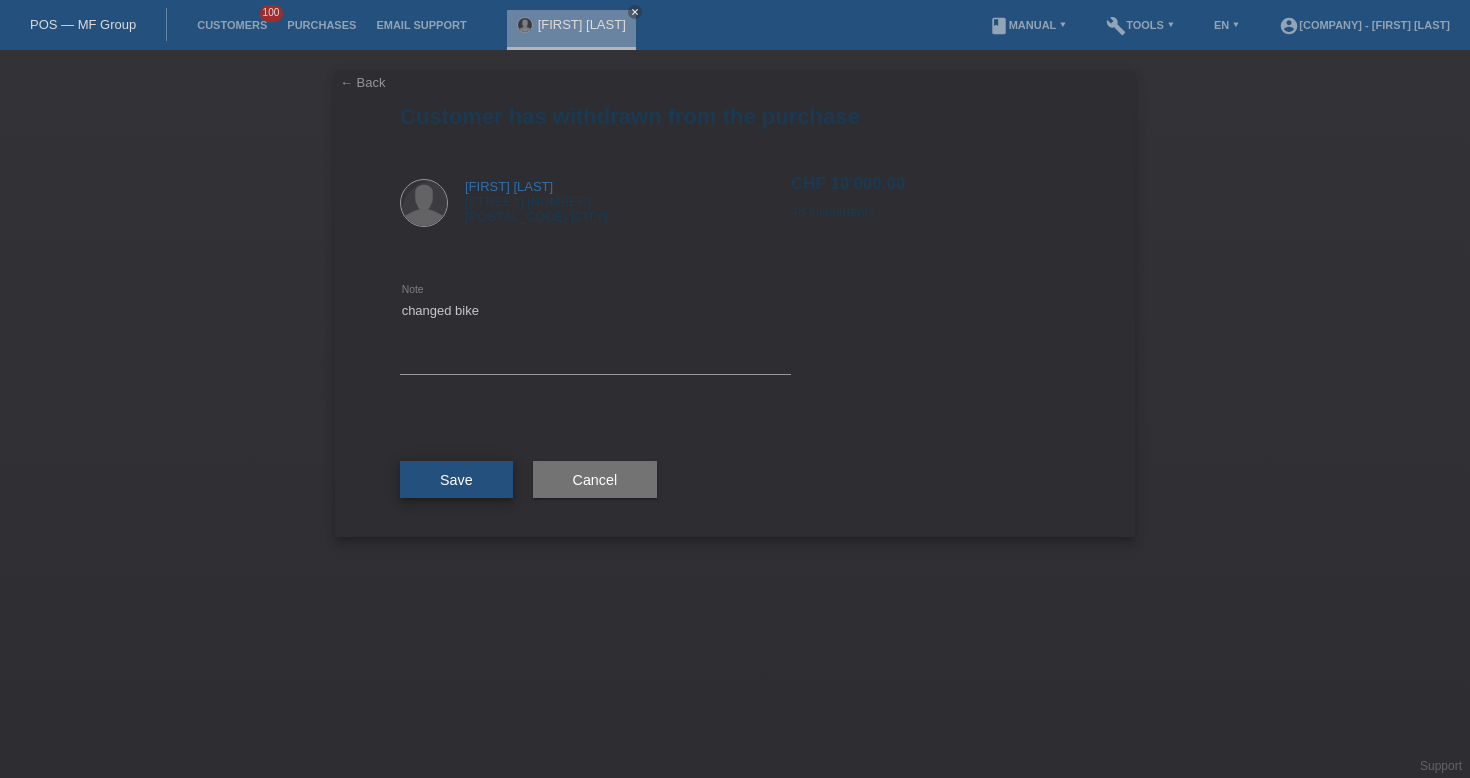 click on "Save" at bounding box center (456, 480) 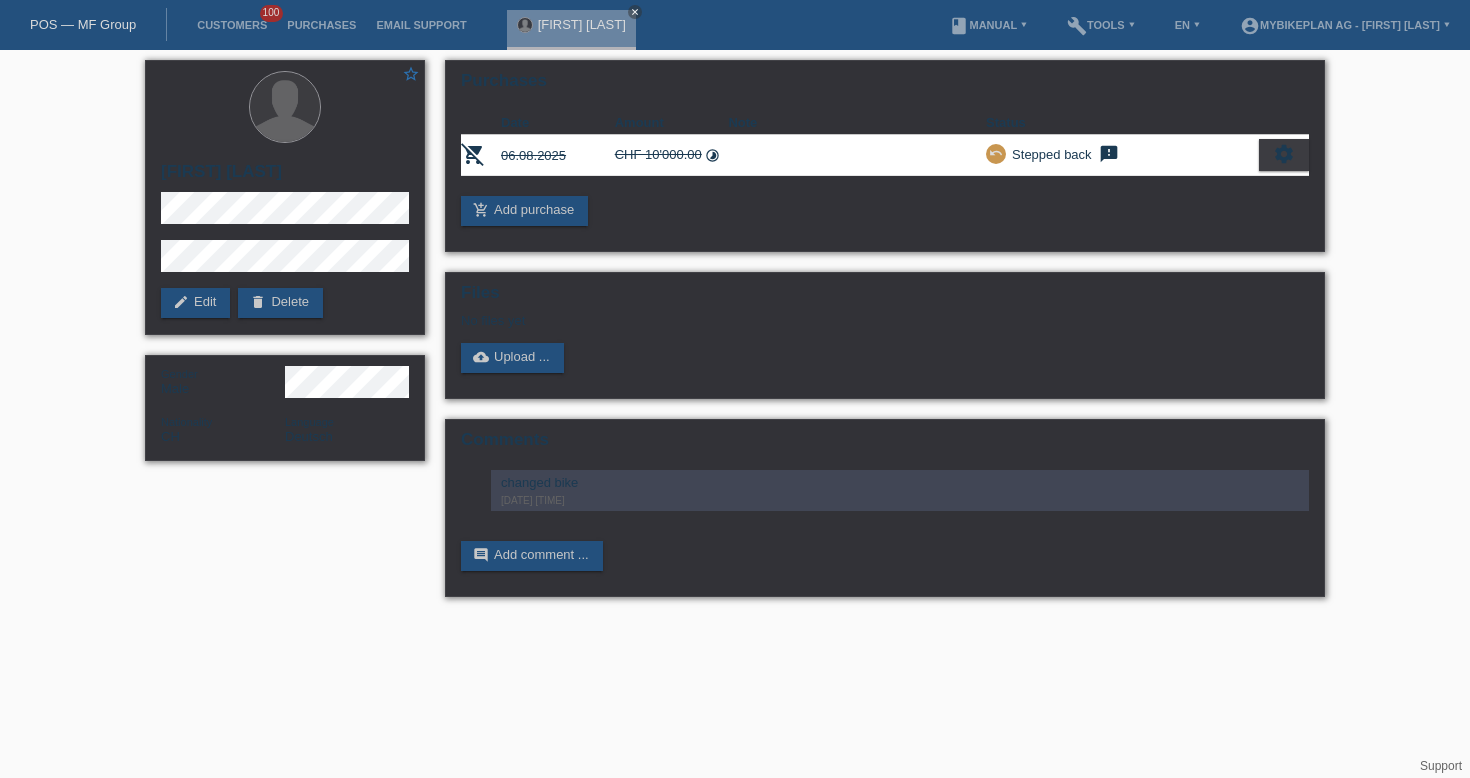 scroll, scrollTop: 0, scrollLeft: 0, axis: both 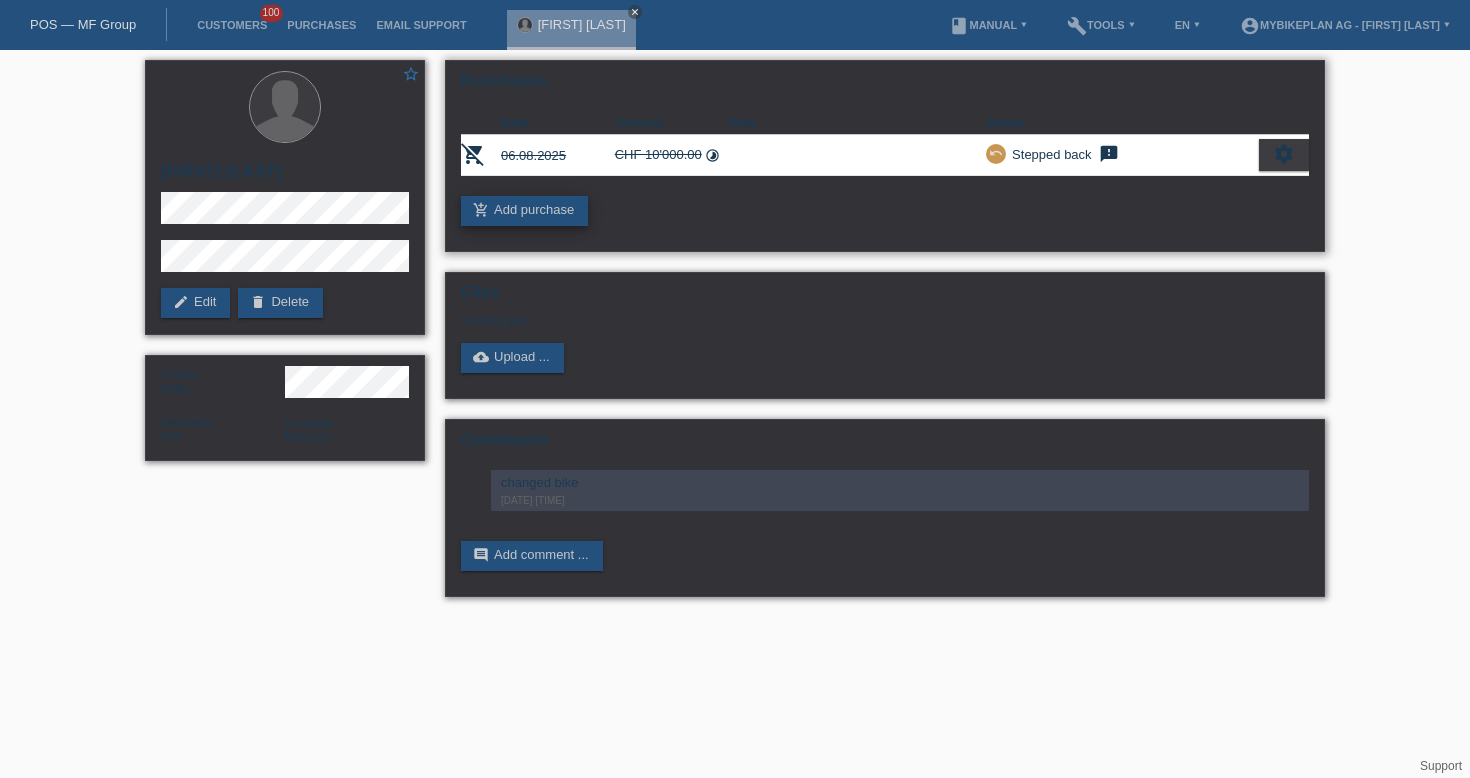 click on "add_shopping_cart  Add purchase" at bounding box center [524, 211] 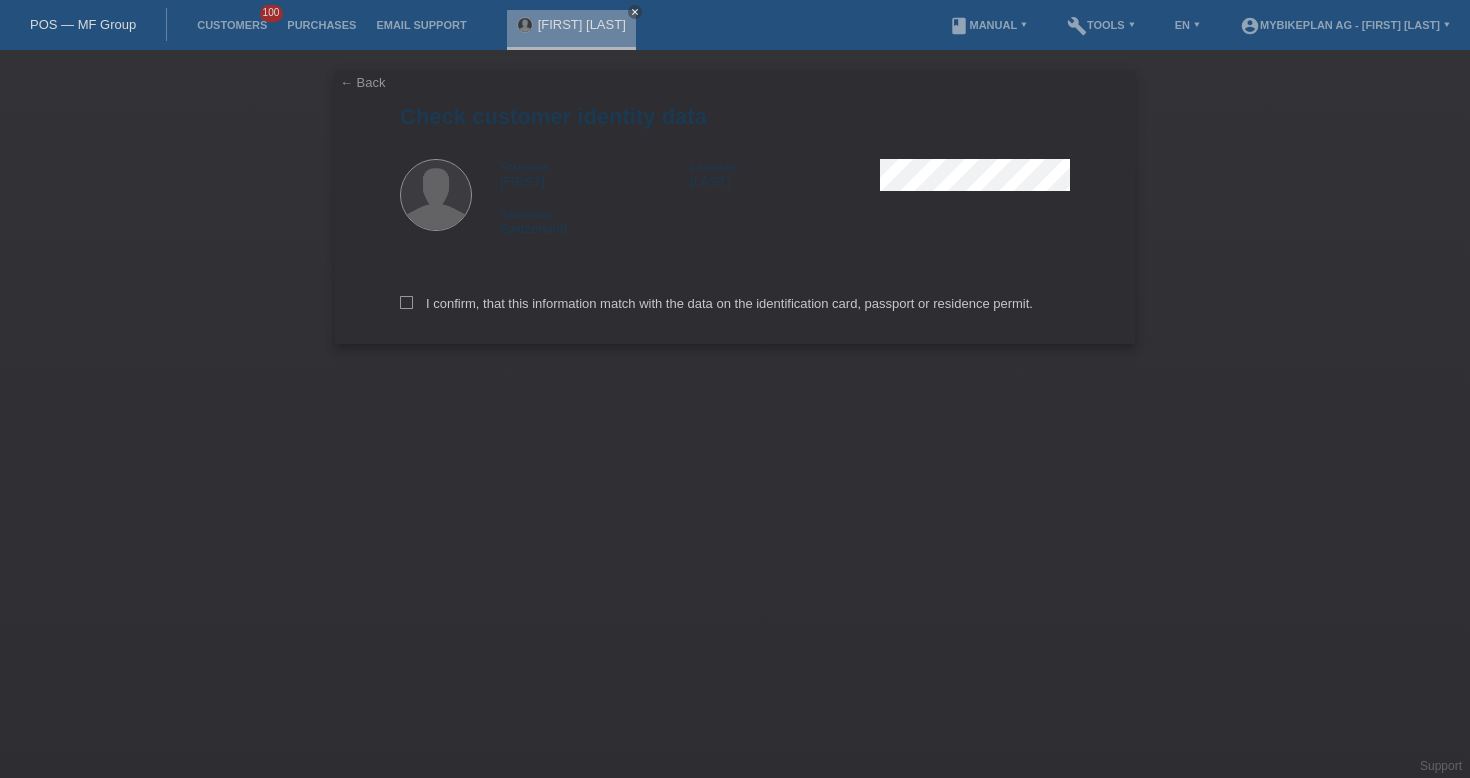 scroll, scrollTop: 0, scrollLeft: 0, axis: both 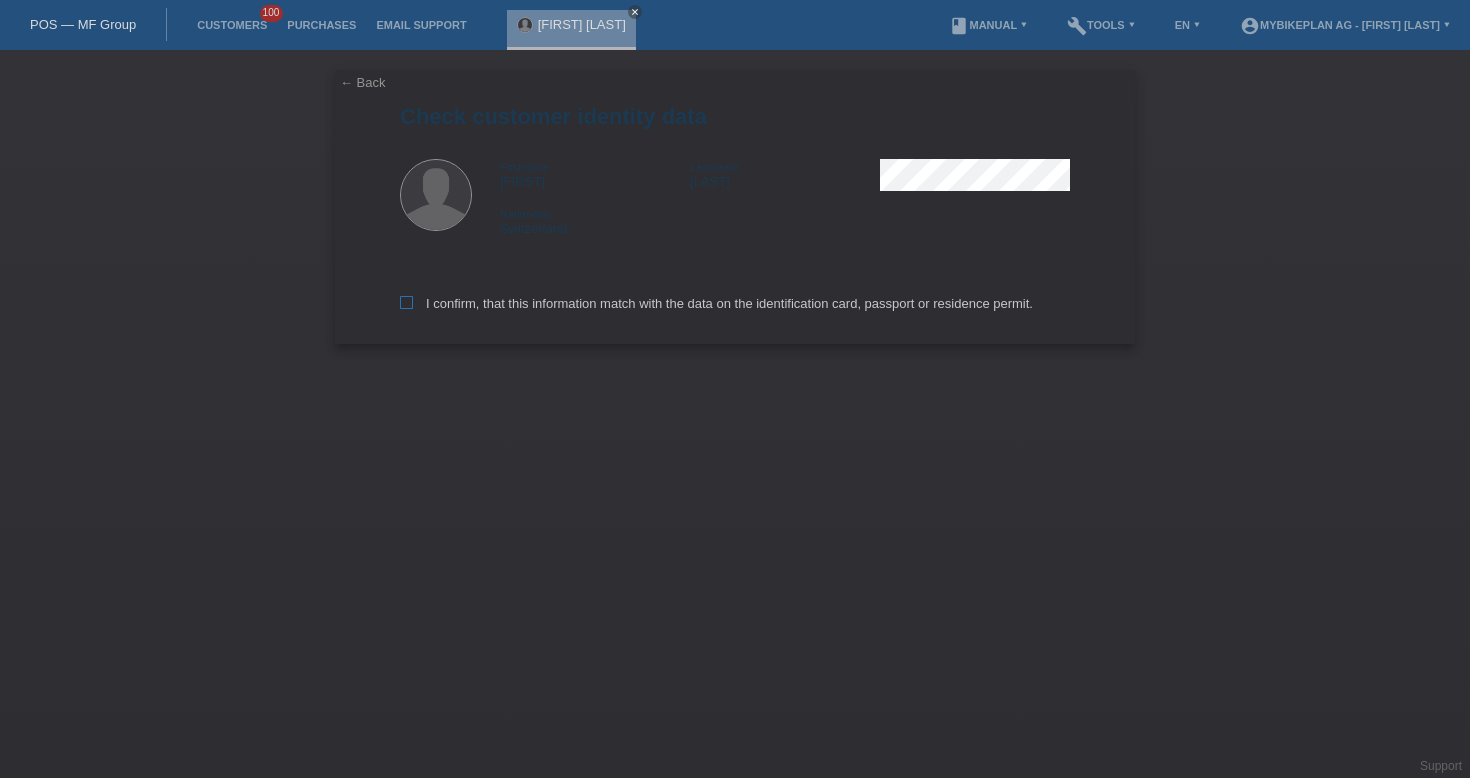 click on "I confirm, that this information match with the data on the identification card, passport or residence permit." at bounding box center [716, 303] 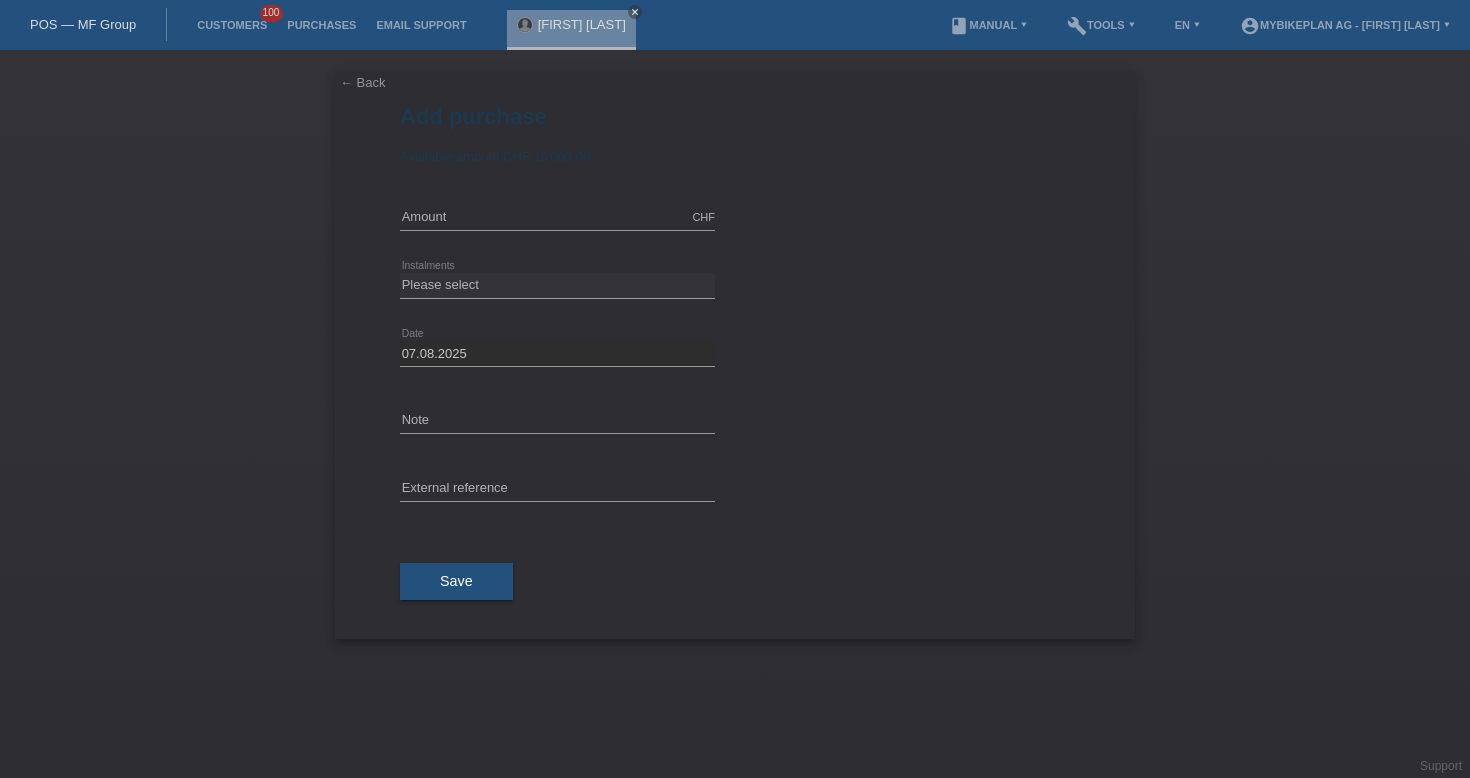 scroll, scrollTop: 0, scrollLeft: 0, axis: both 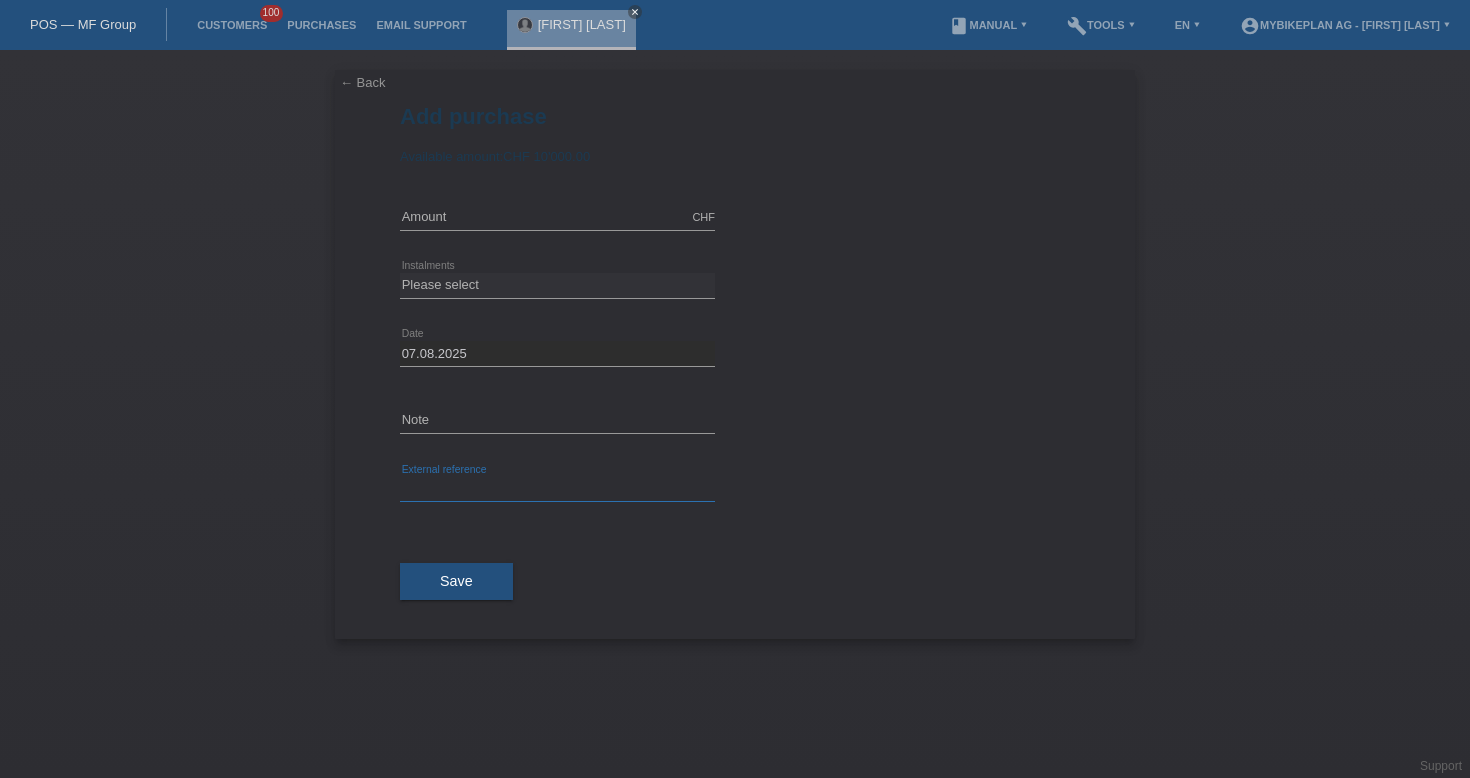 click at bounding box center (557, 489) 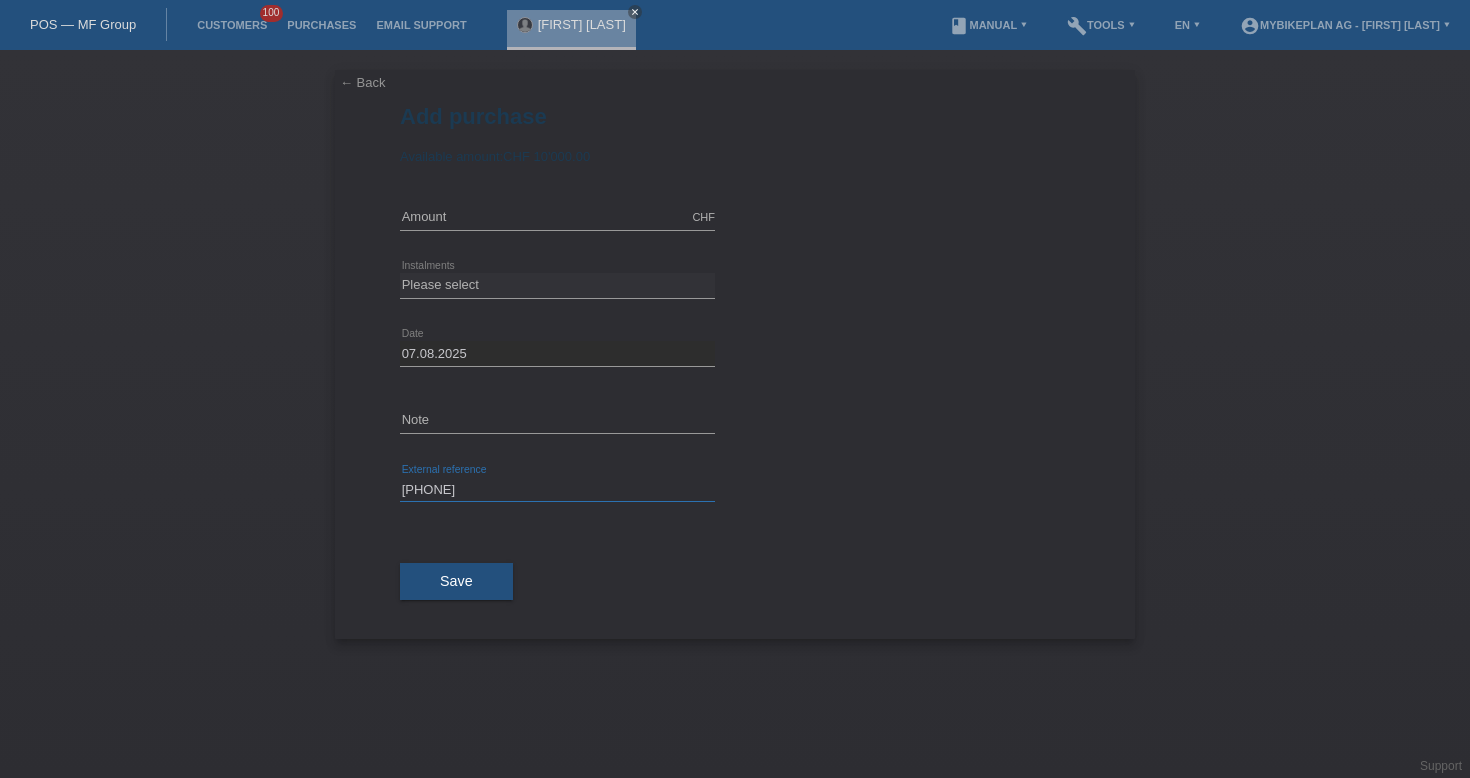 type on "[PHONE]" 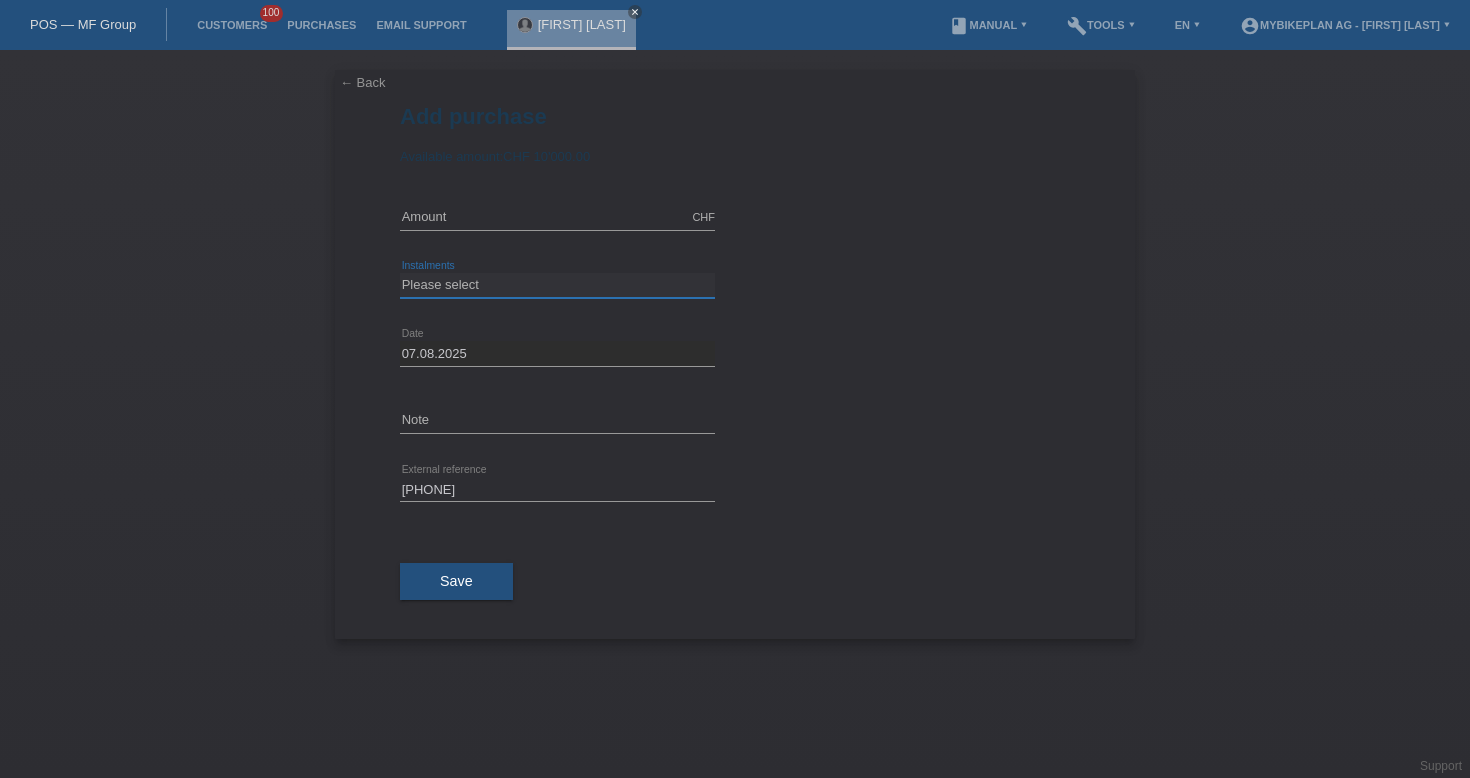 click on "Please select
6 instalments
12 instalments
18 instalments
24 instalments
36 instalments
48 instalments" at bounding box center [557, 285] 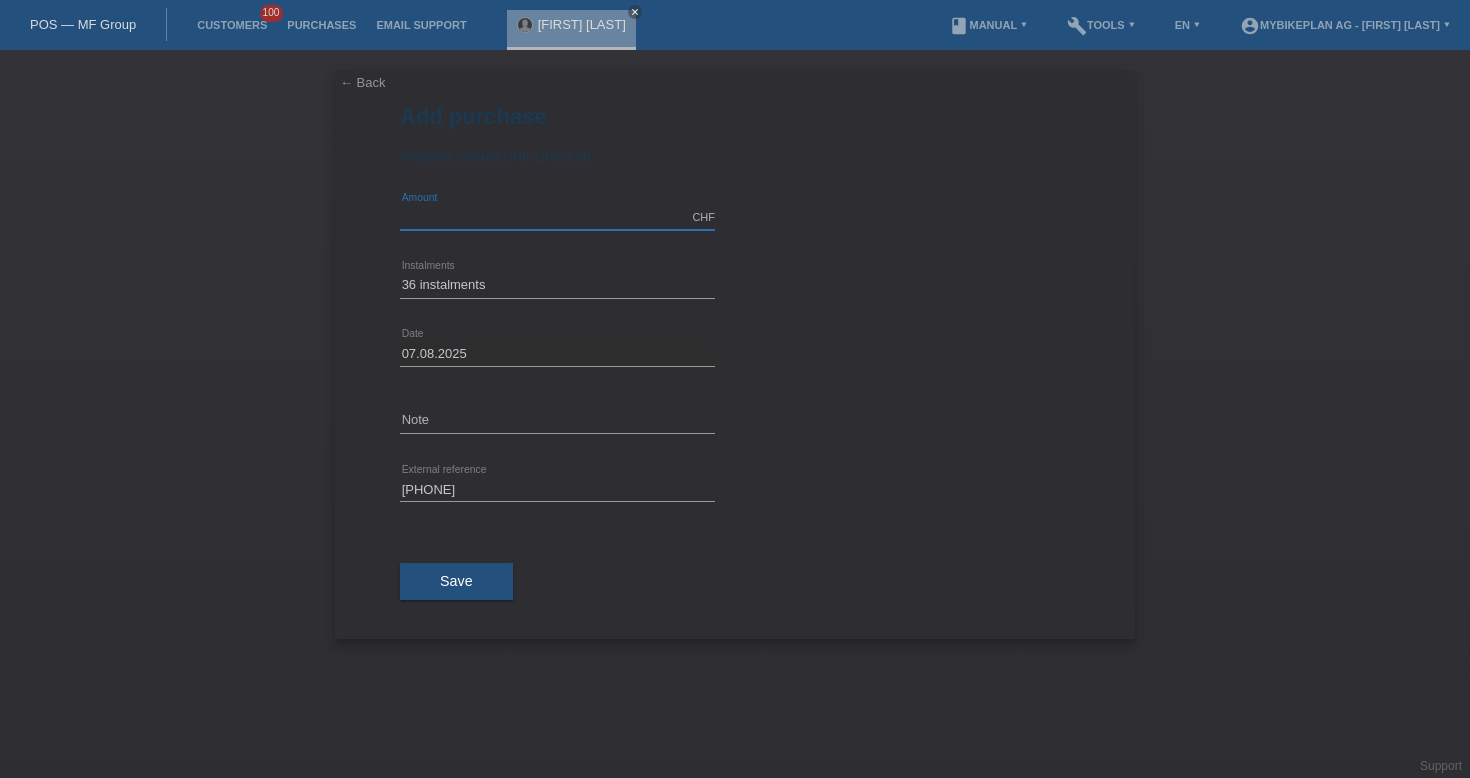 click at bounding box center (557, 217) 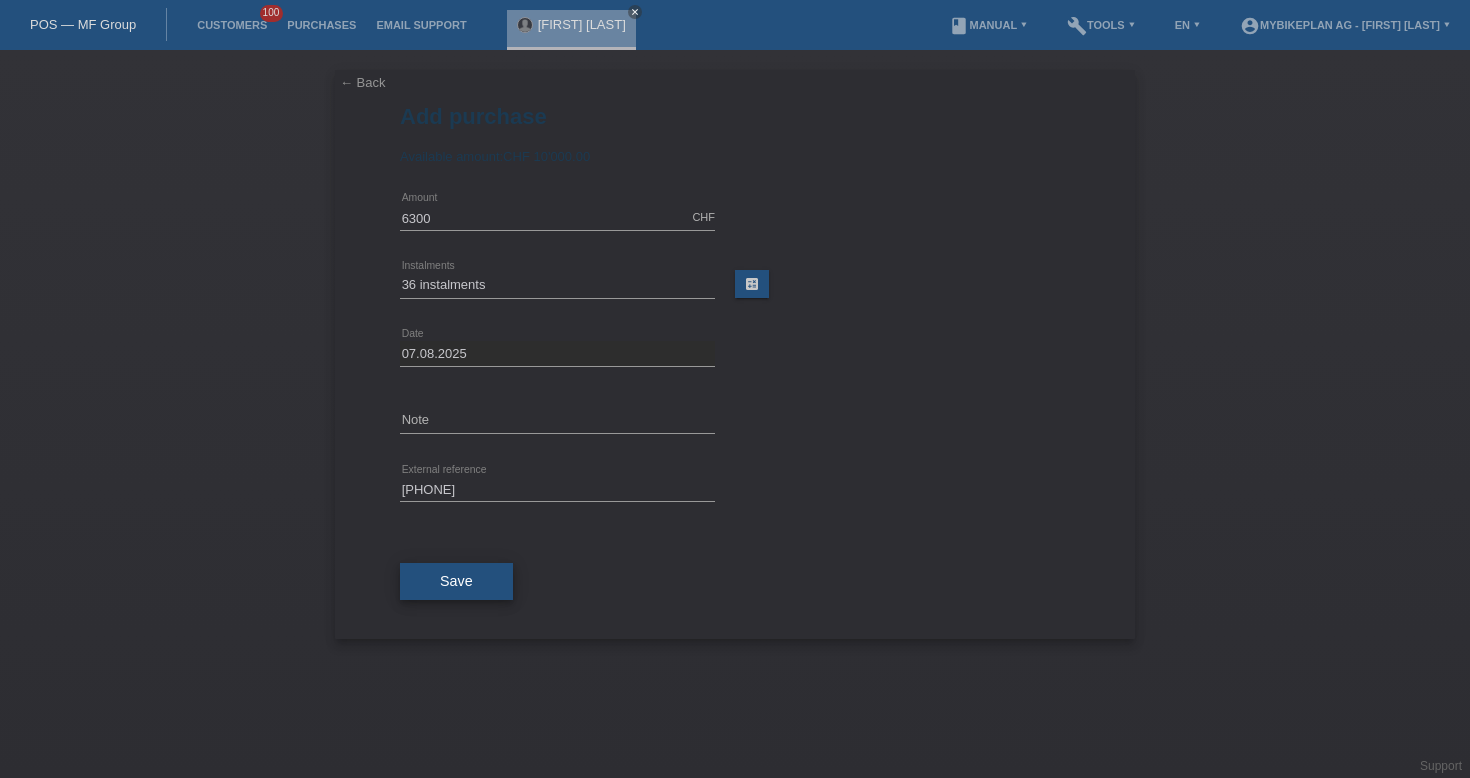 type on "6300.00" 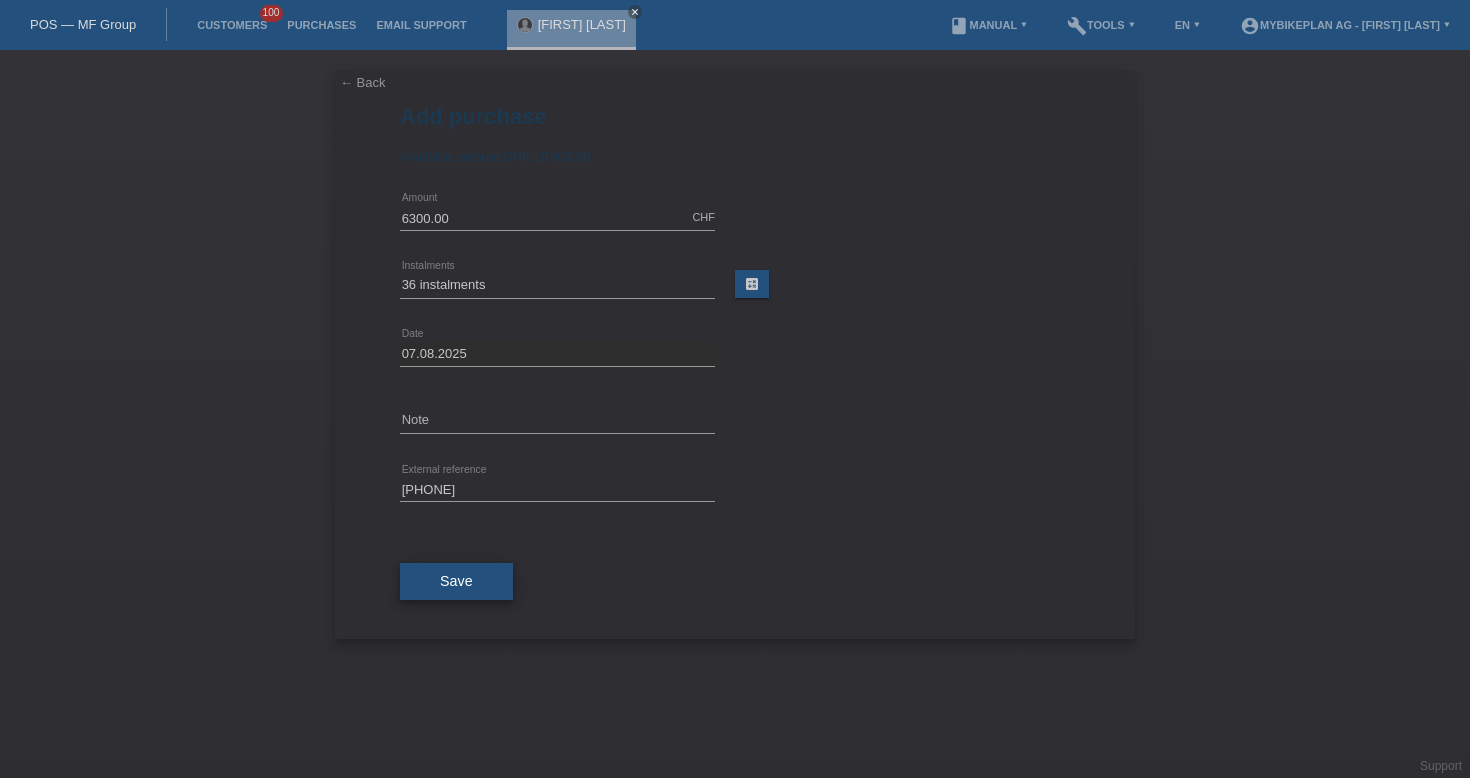 click on "Save" at bounding box center (456, 582) 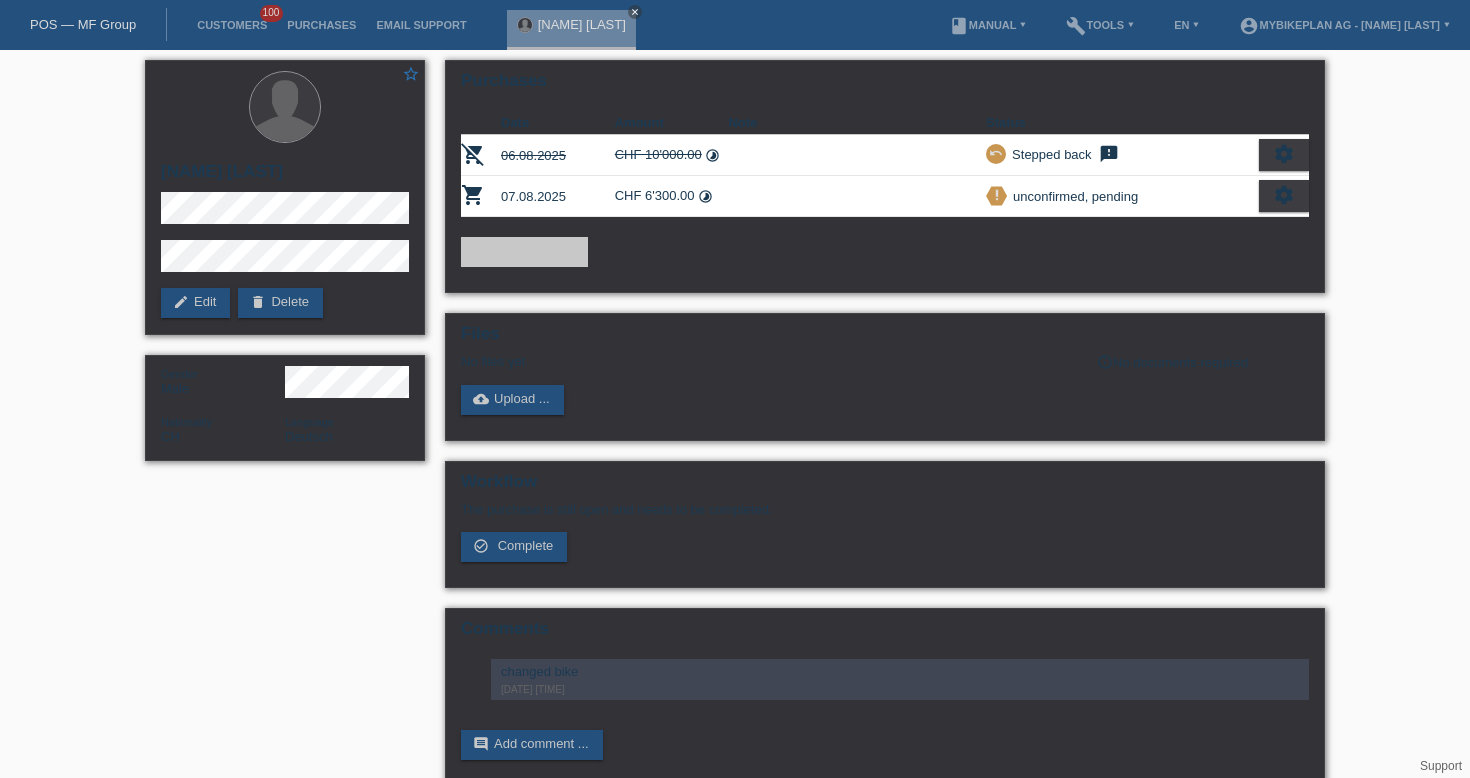 scroll, scrollTop: 0, scrollLeft: 0, axis: both 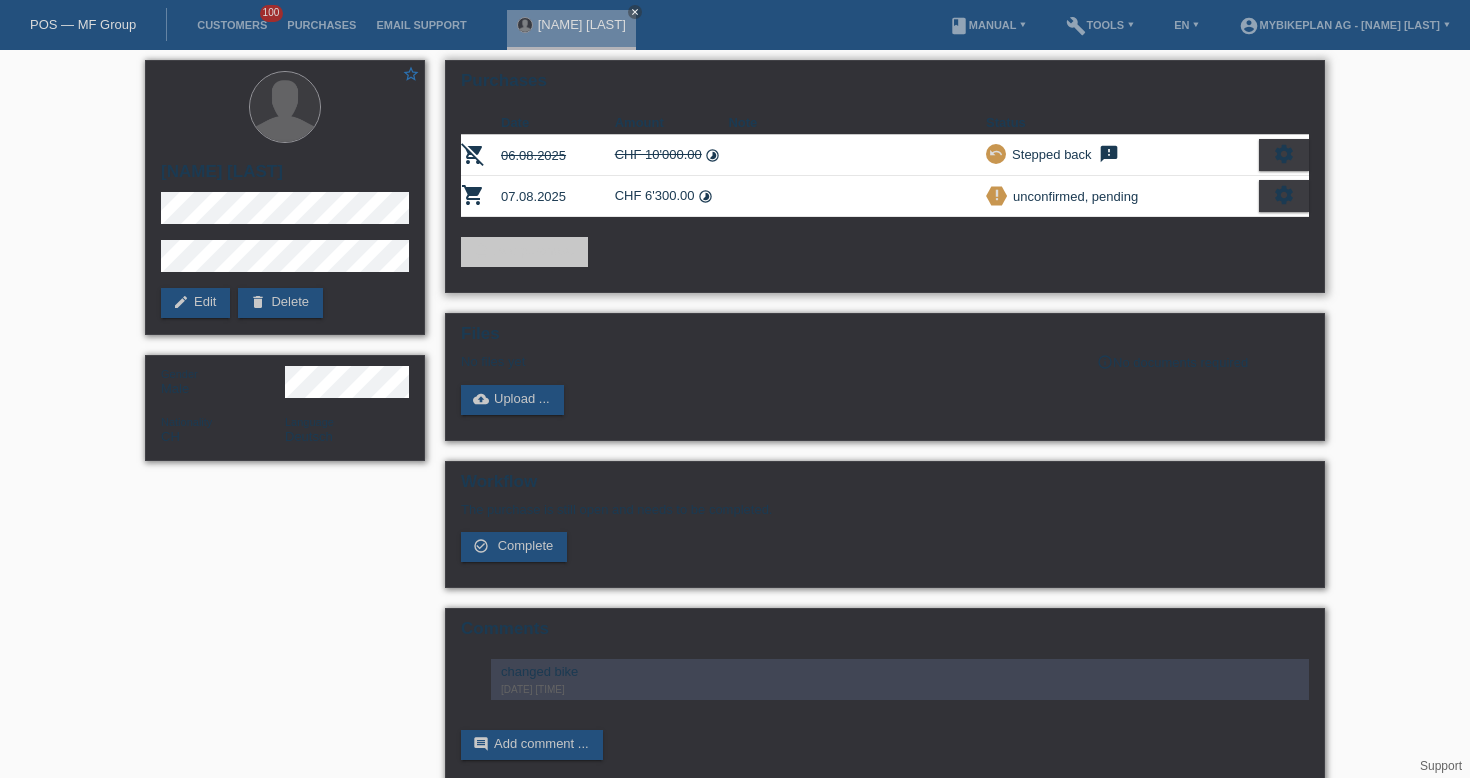 click on "settings" at bounding box center [1284, 195] 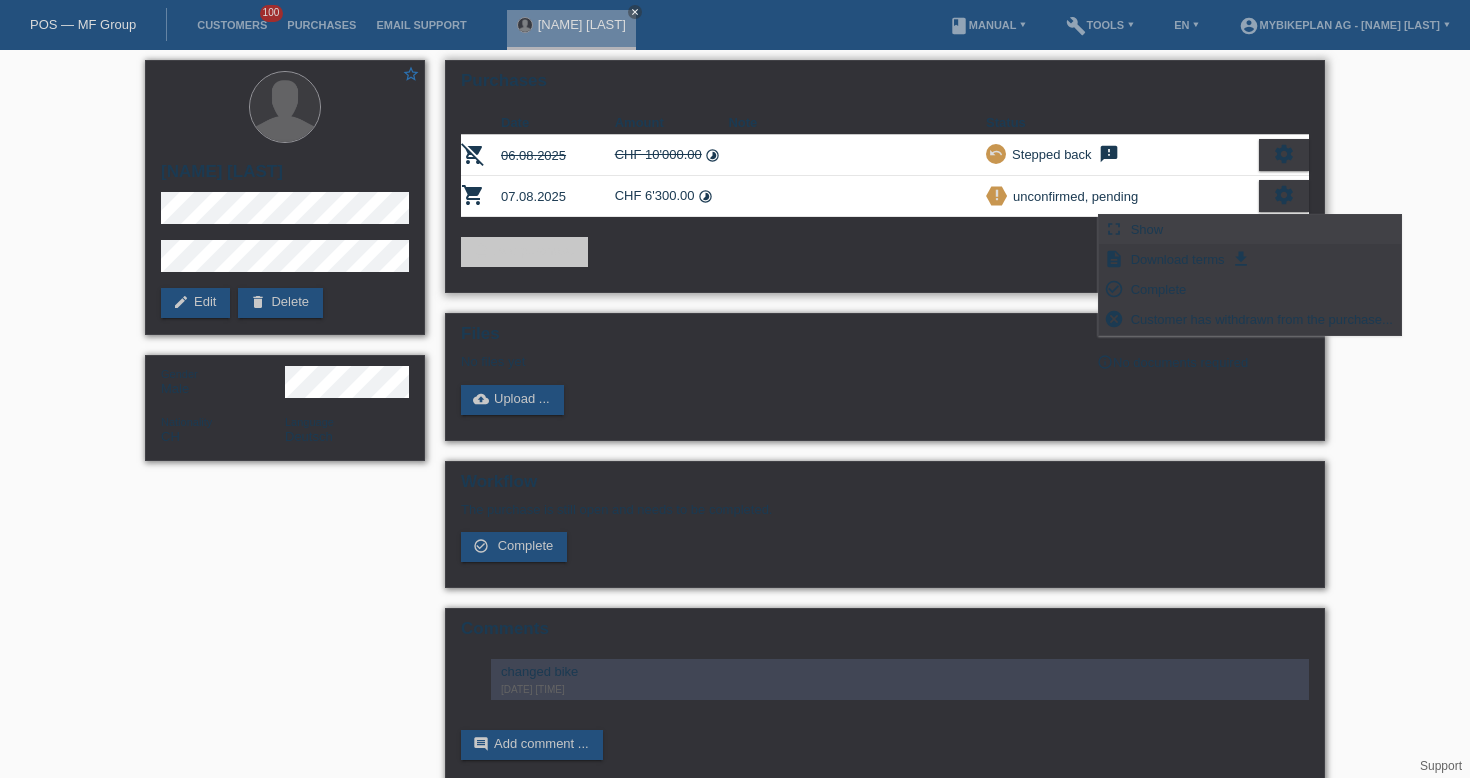 click on "fullscreen   Show" at bounding box center [1250, 230] 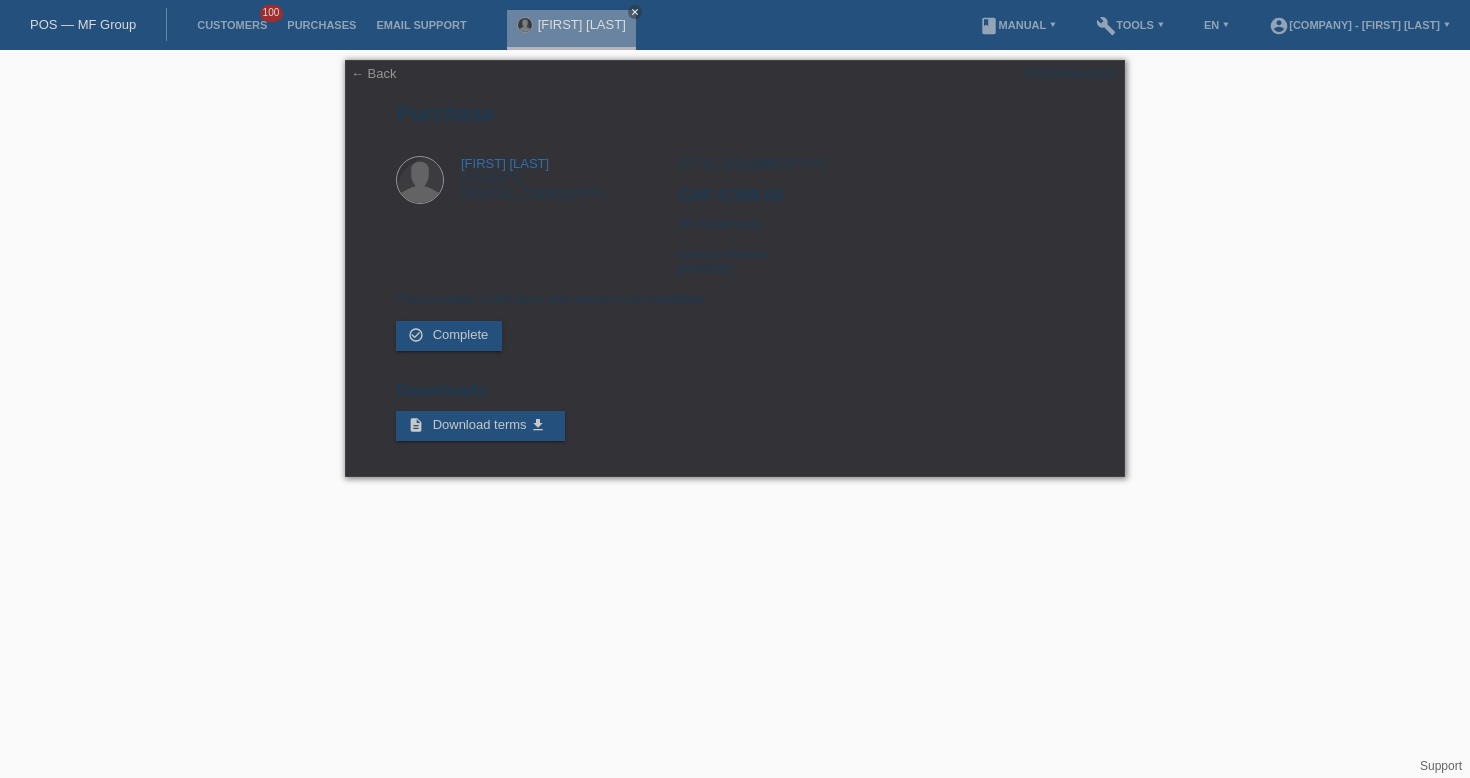scroll, scrollTop: 0, scrollLeft: 0, axis: both 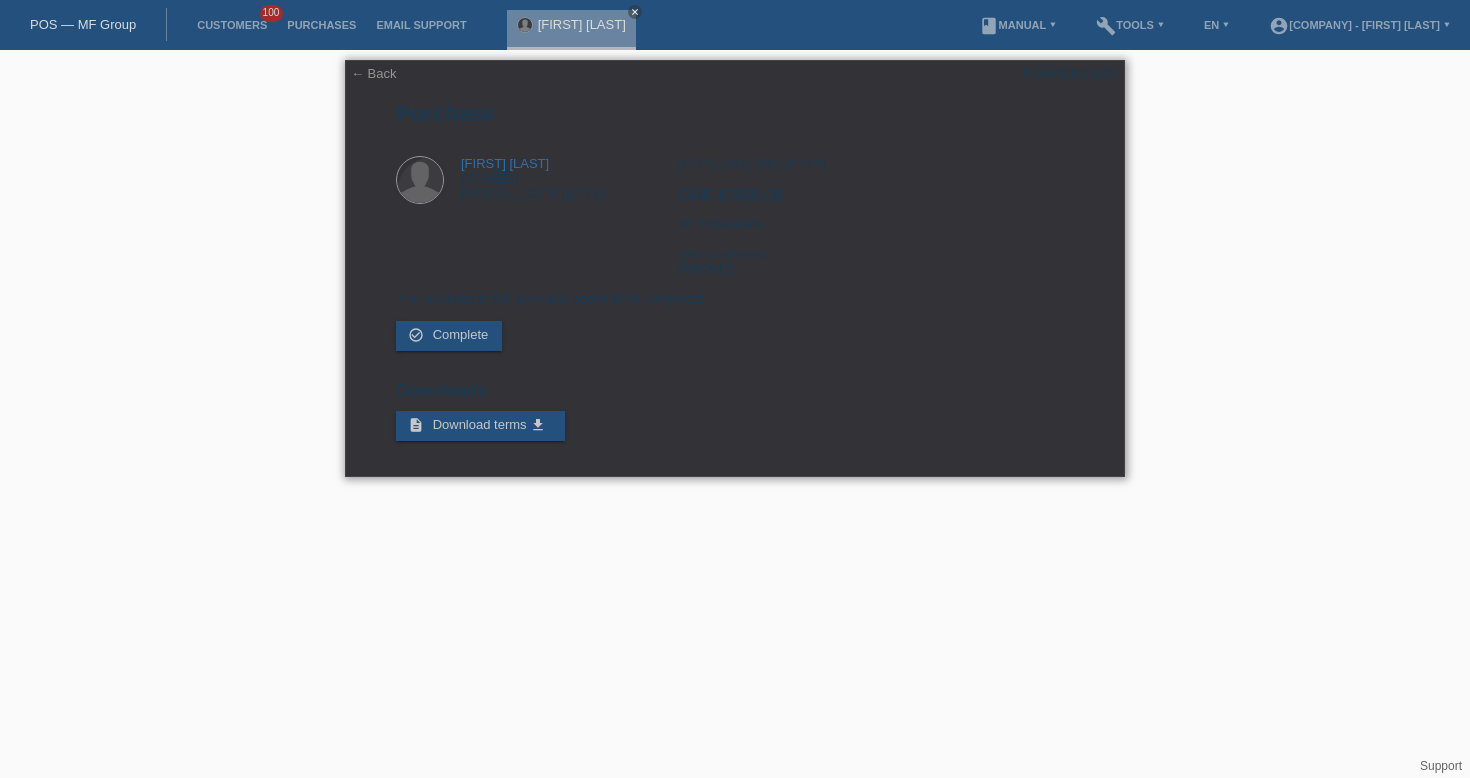 click on "POSP00025825" at bounding box center (1070, 73) 